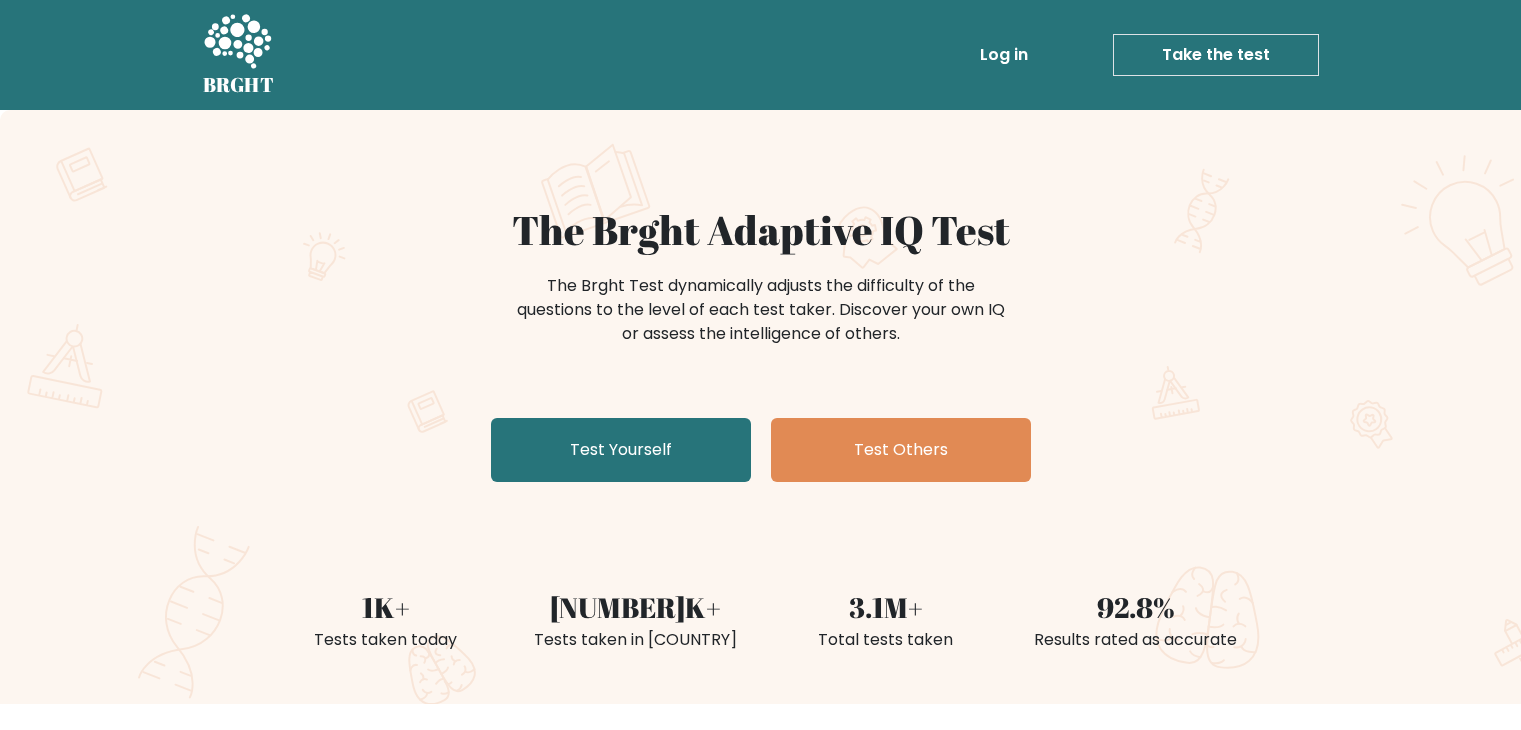 scroll, scrollTop: 0, scrollLeft: 0, axis: both 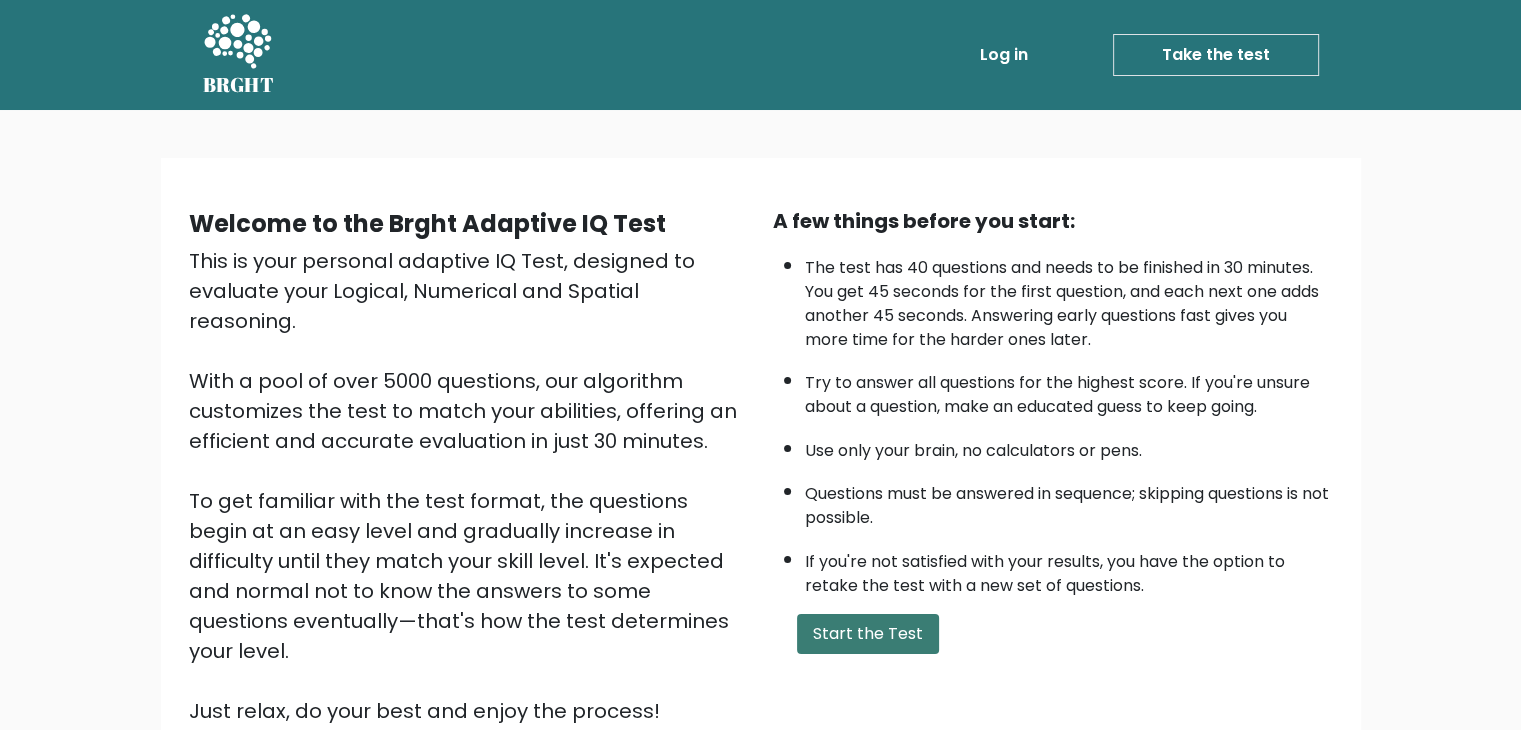 click on "Start the Test" at bounding box center [868, 634] 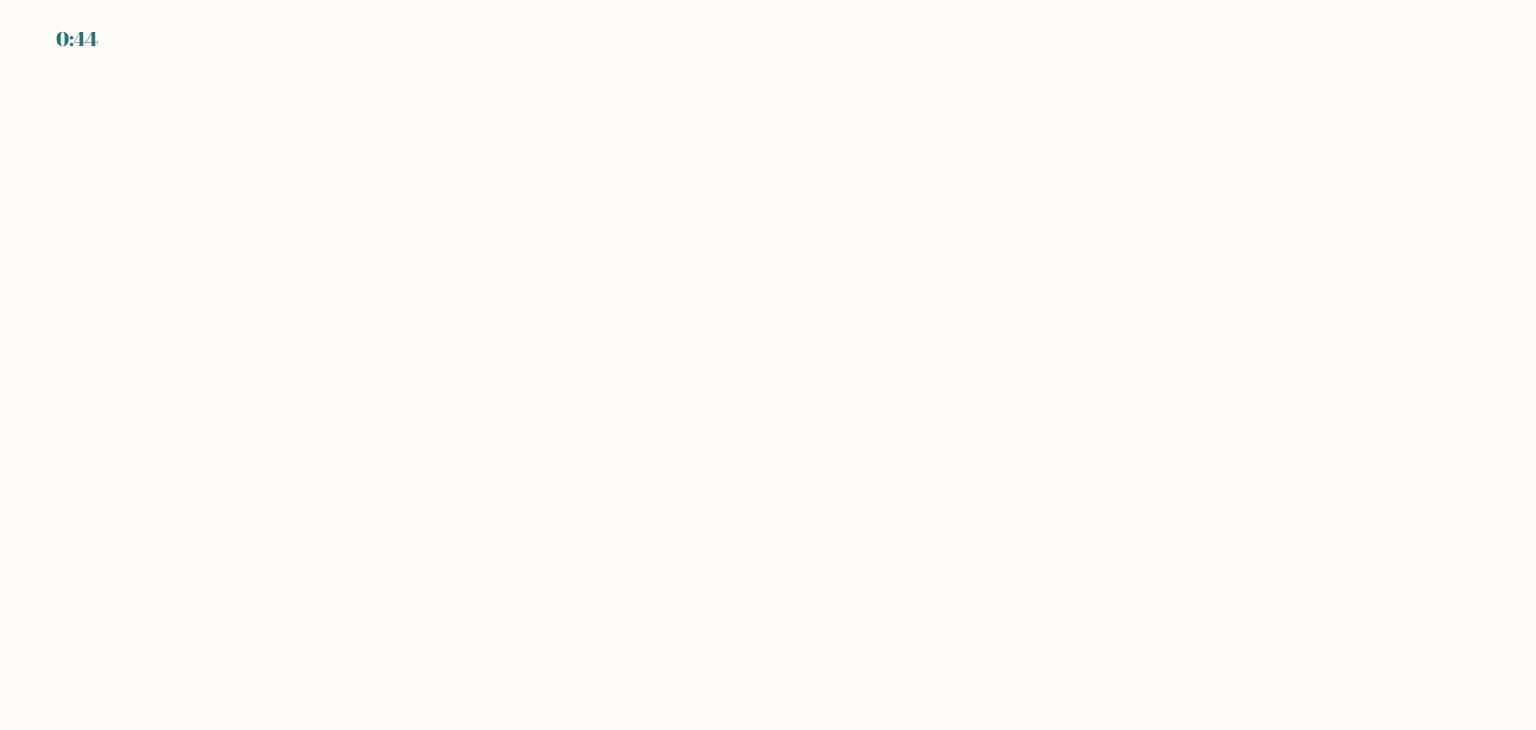 scroll, scrollTop: 0, scrollLeft: 0, axis: both 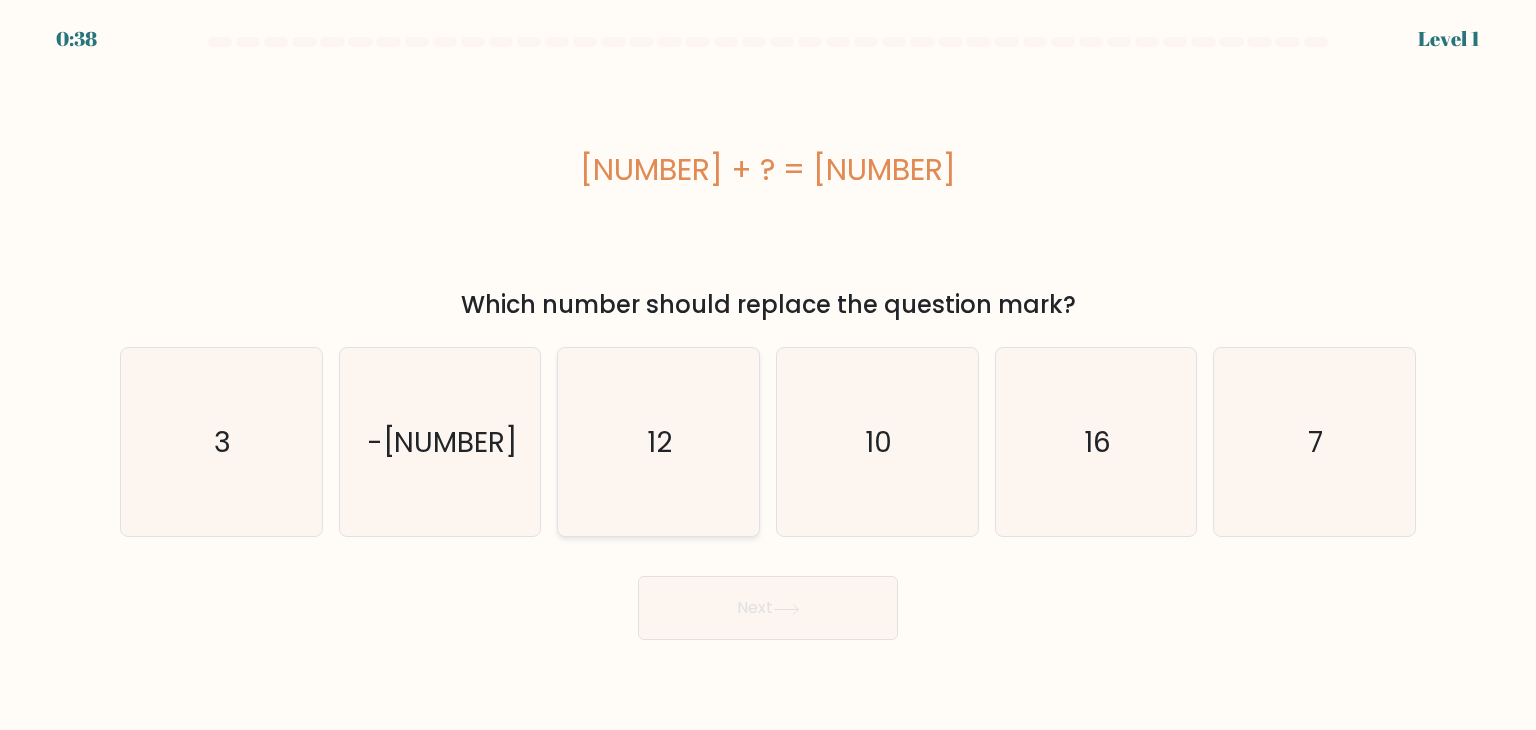 click on "12" at bounding box center (658, 442) 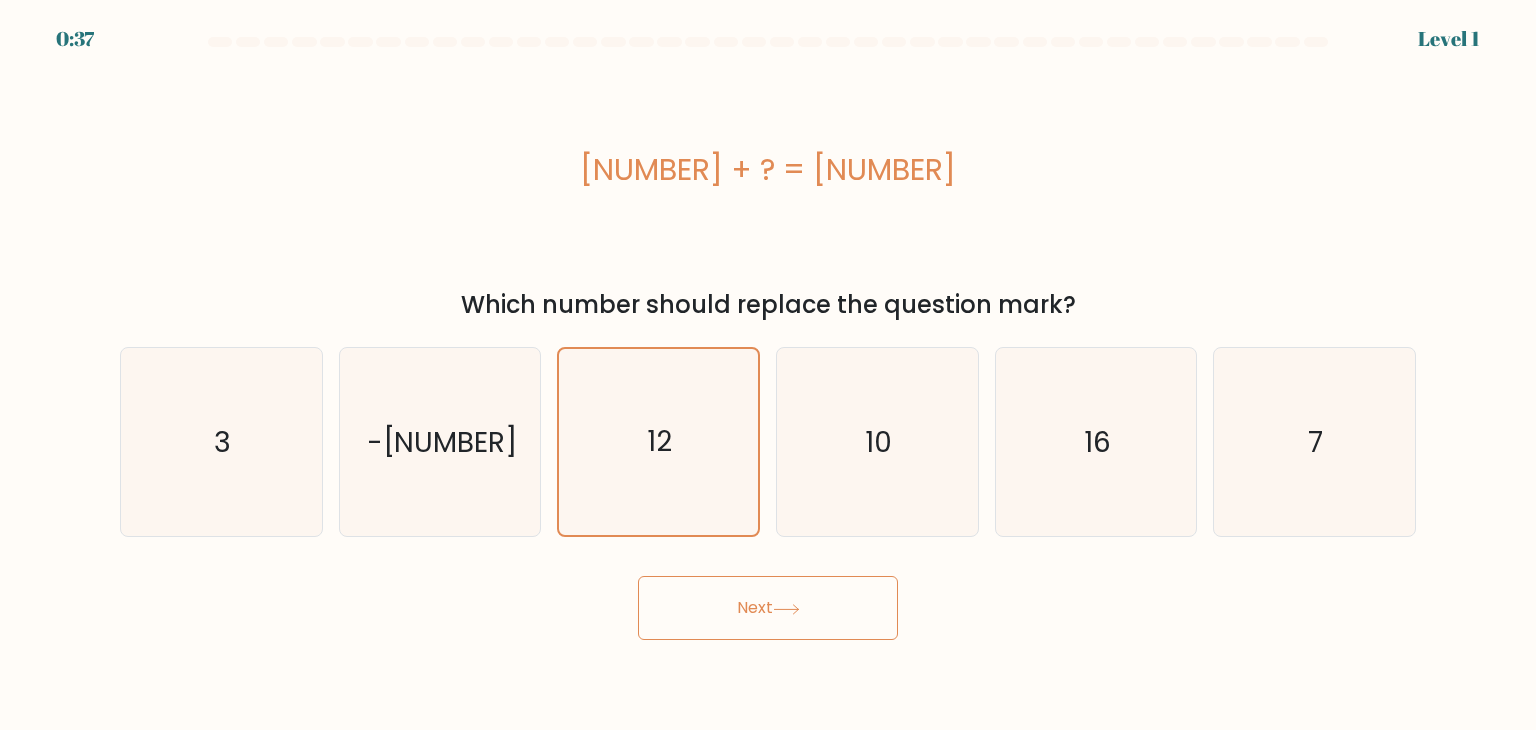 click at bounding box center [786, 609] 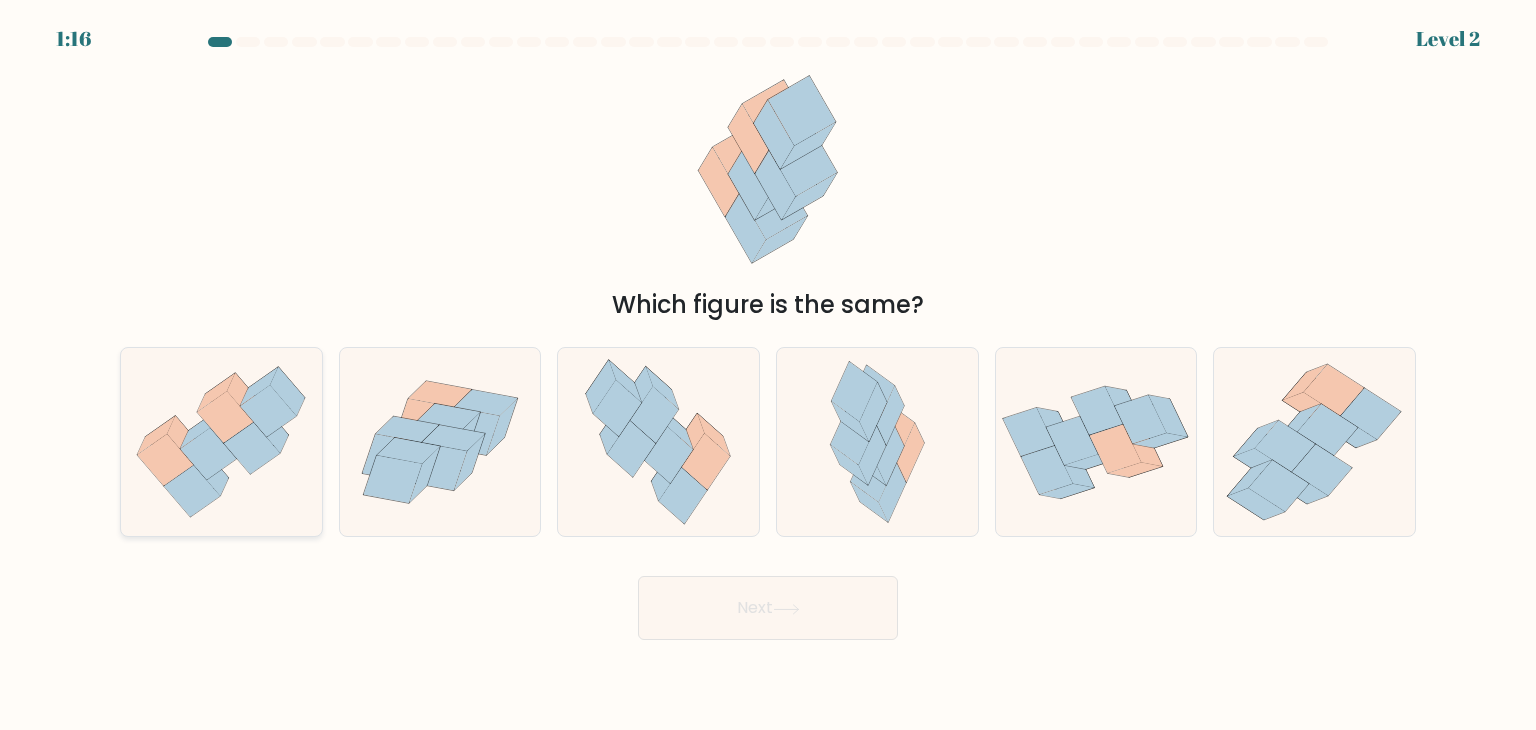 click at bounding box center (221, 442) 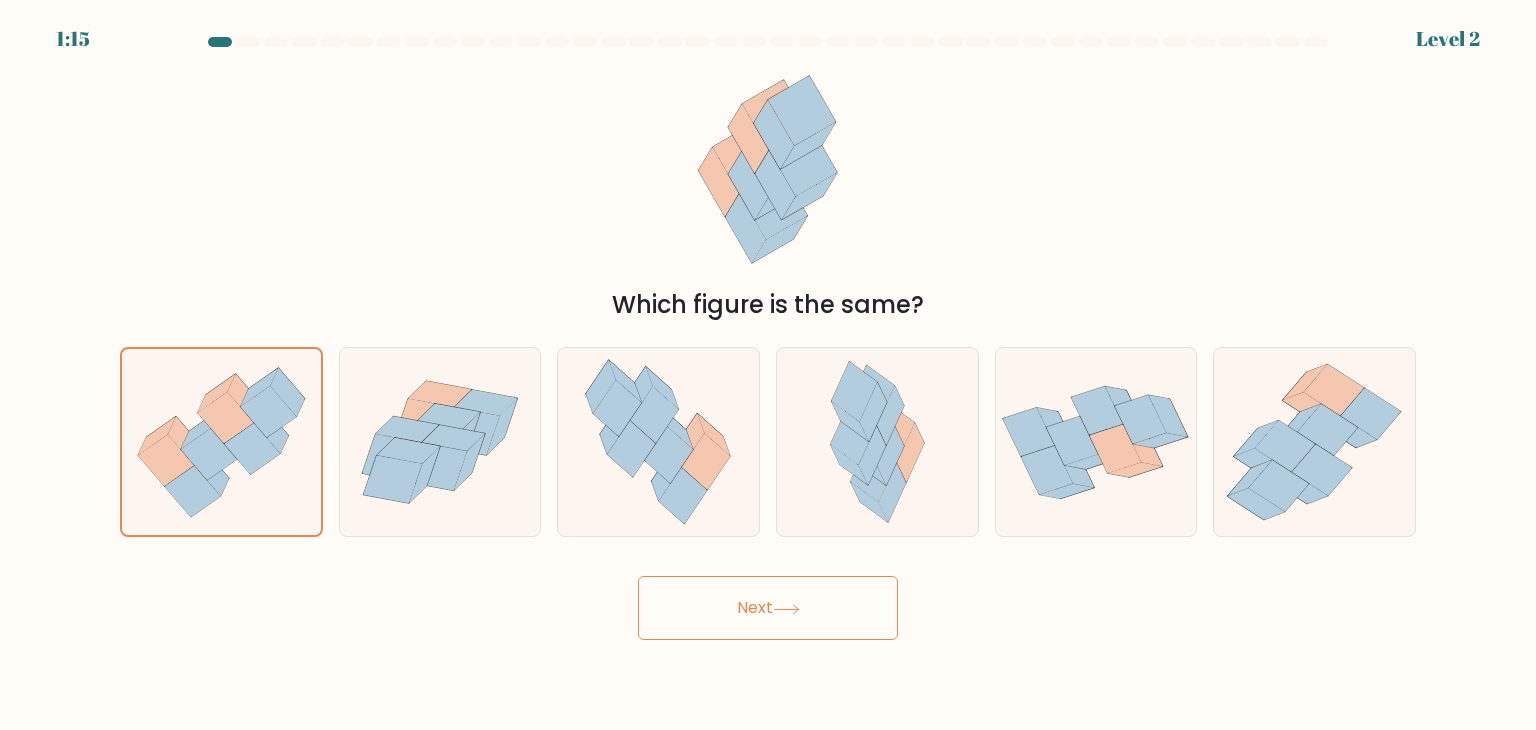 click on "Next" at bounding box center [768, 608] 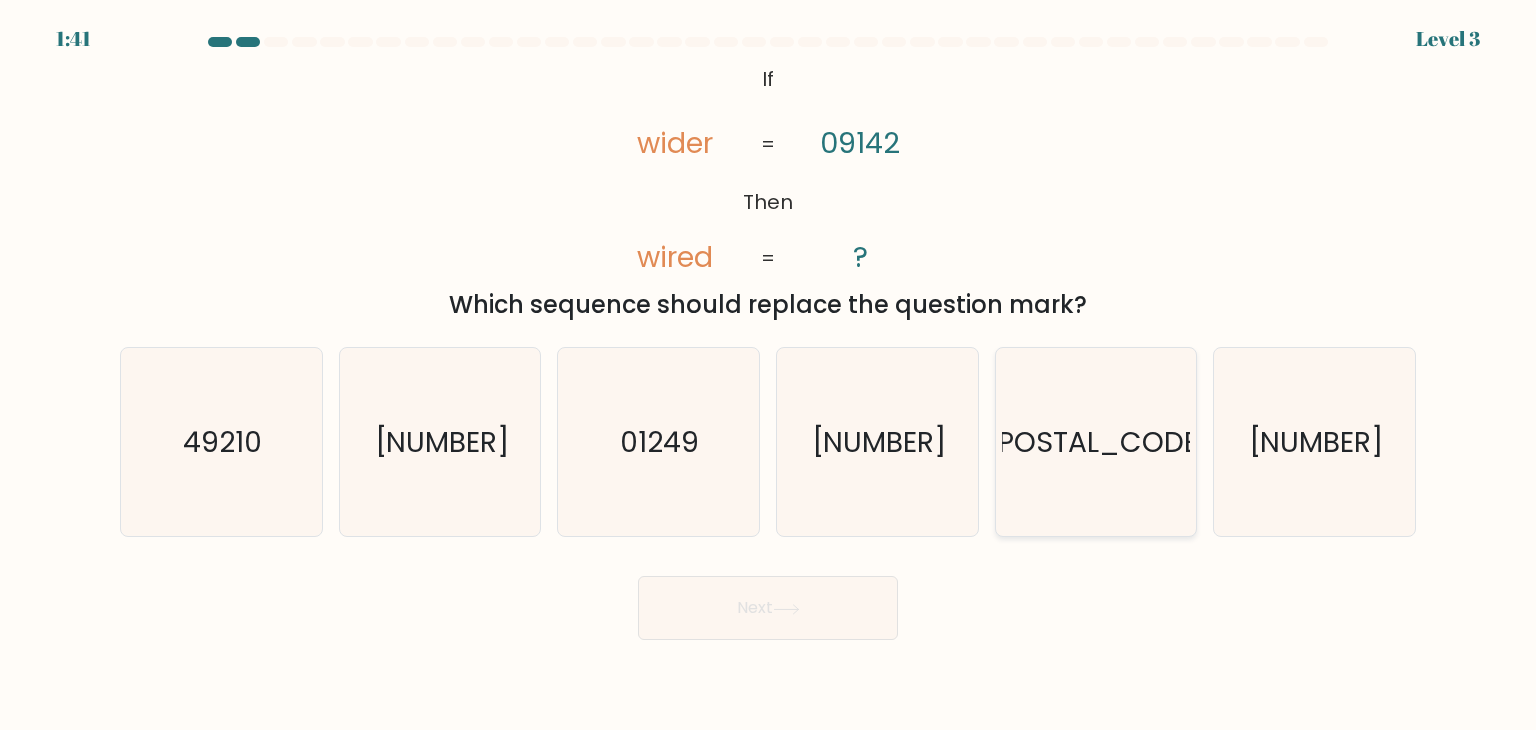 click on "[POSTAL_CODE]" at bounding box center [1098, 442] 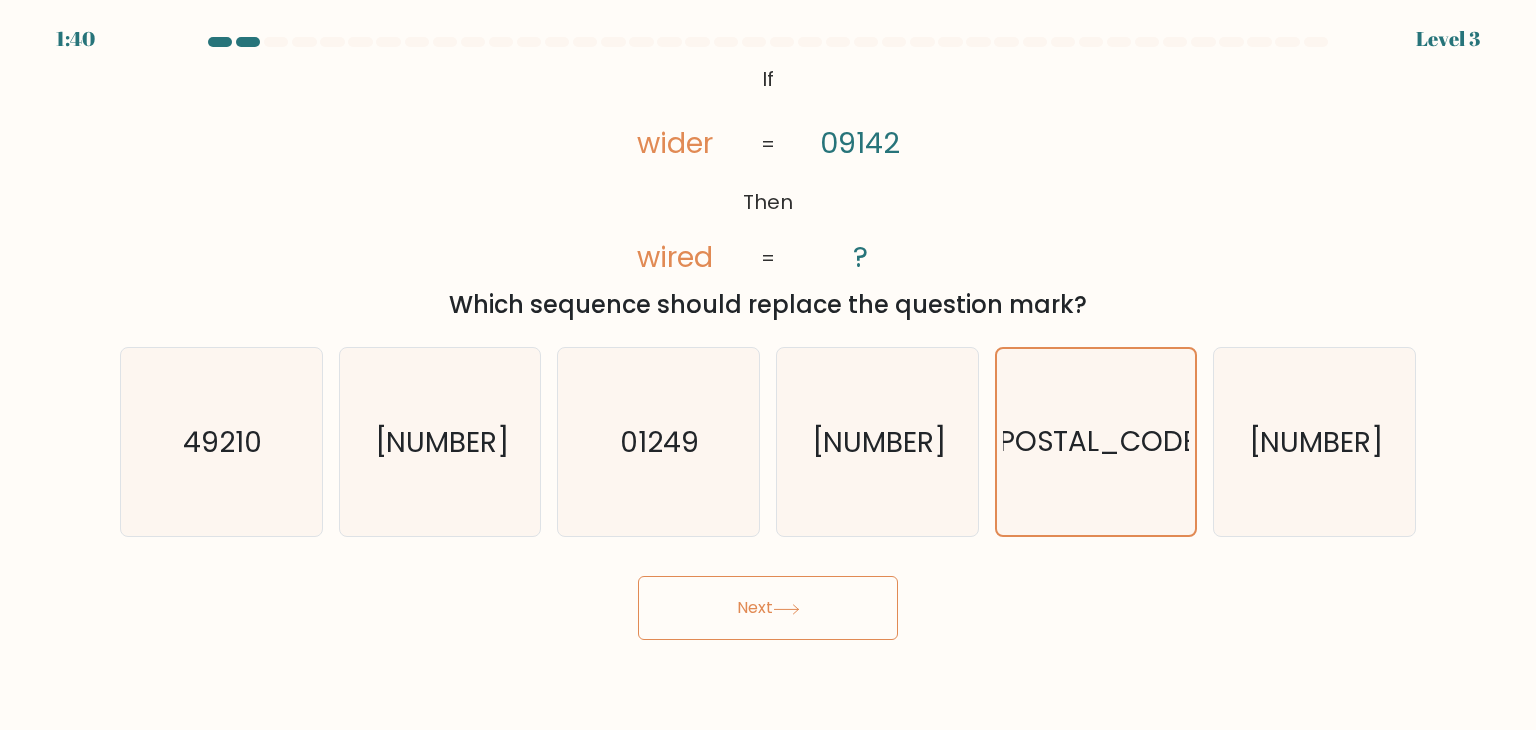 click on "Next" at bounding box center [768, 608] 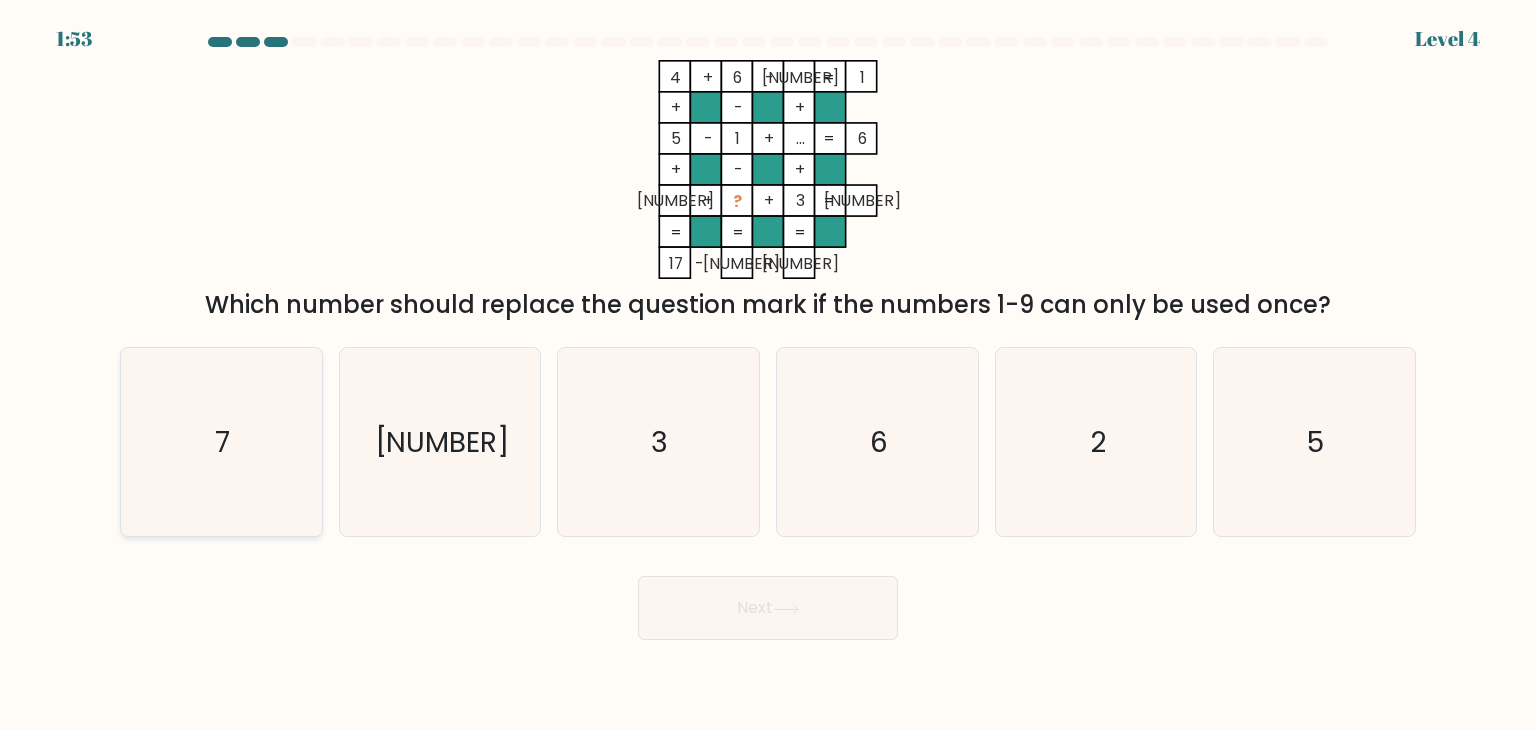click on "7" at bounding box center (221, 442) 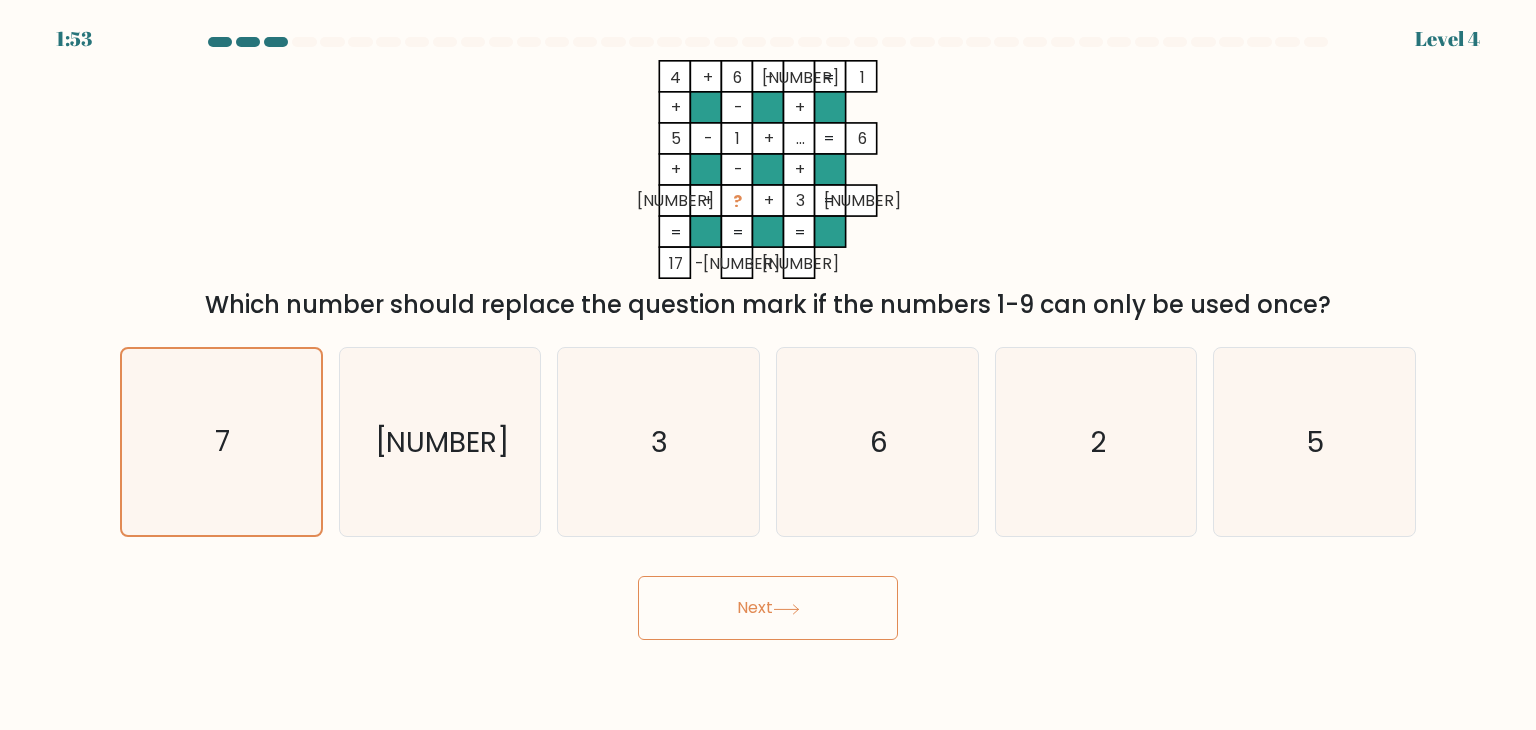 click on "Next" at bounding box center [768, 608] 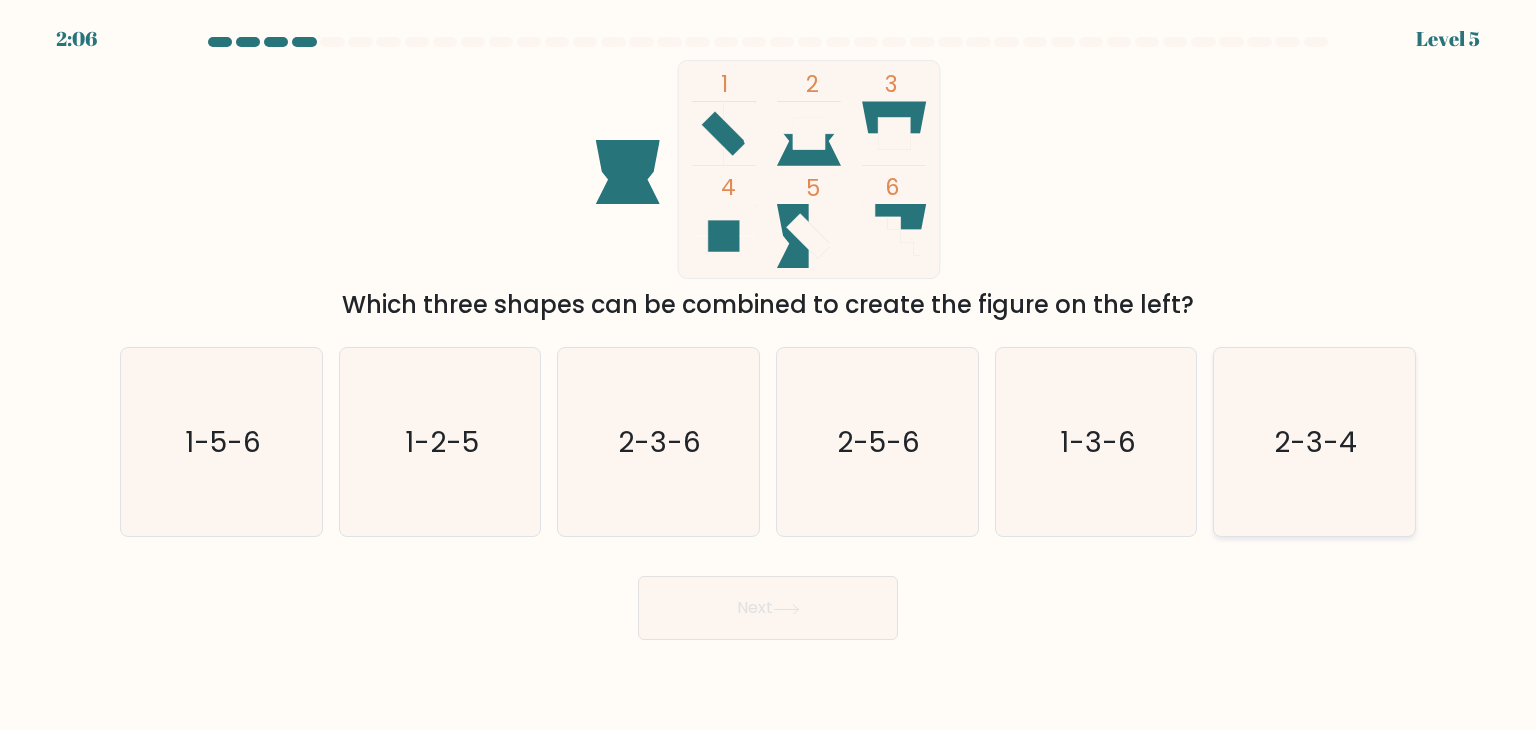 click on "2-3-4" at bounding box center (1314, 442) 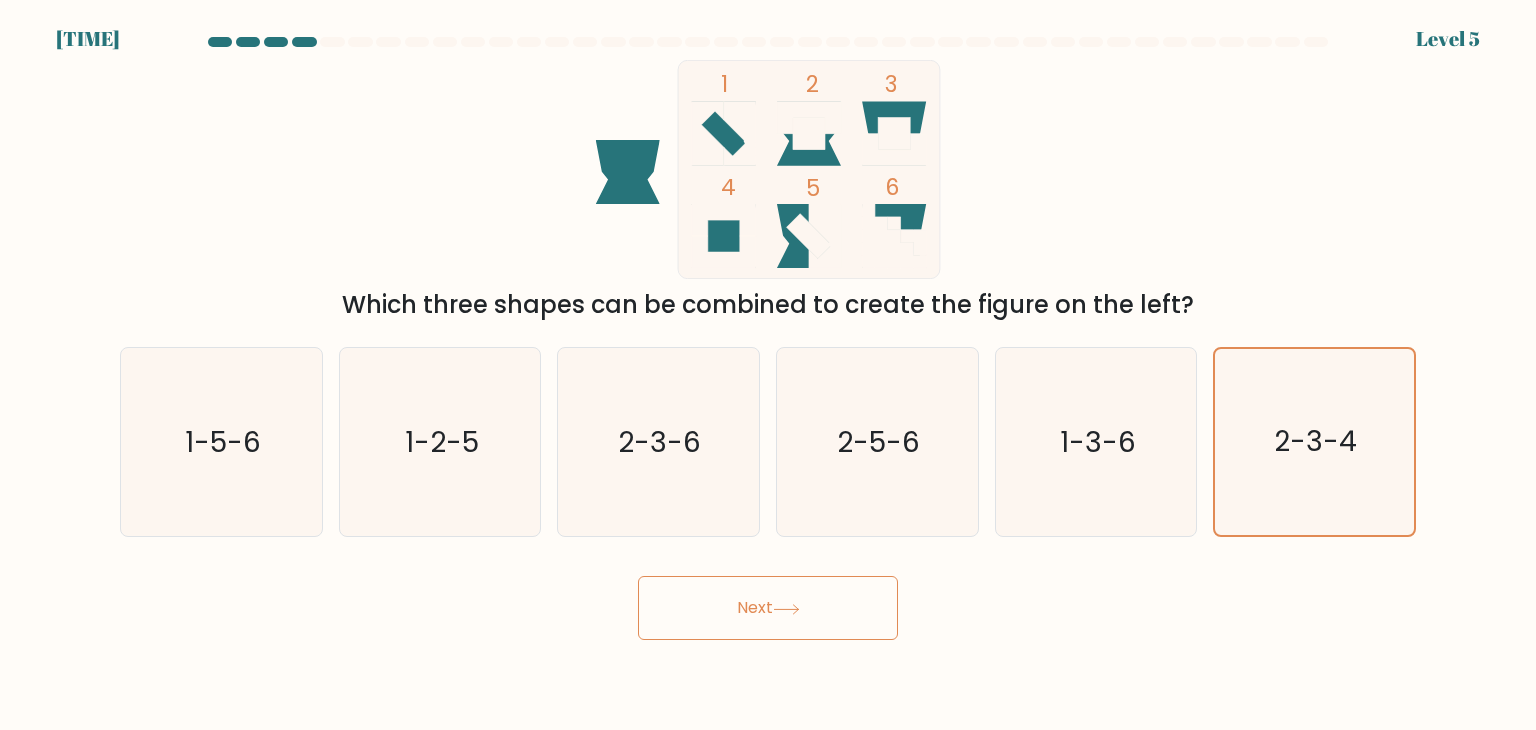 click on "Next" at bounding box center [768, 608] 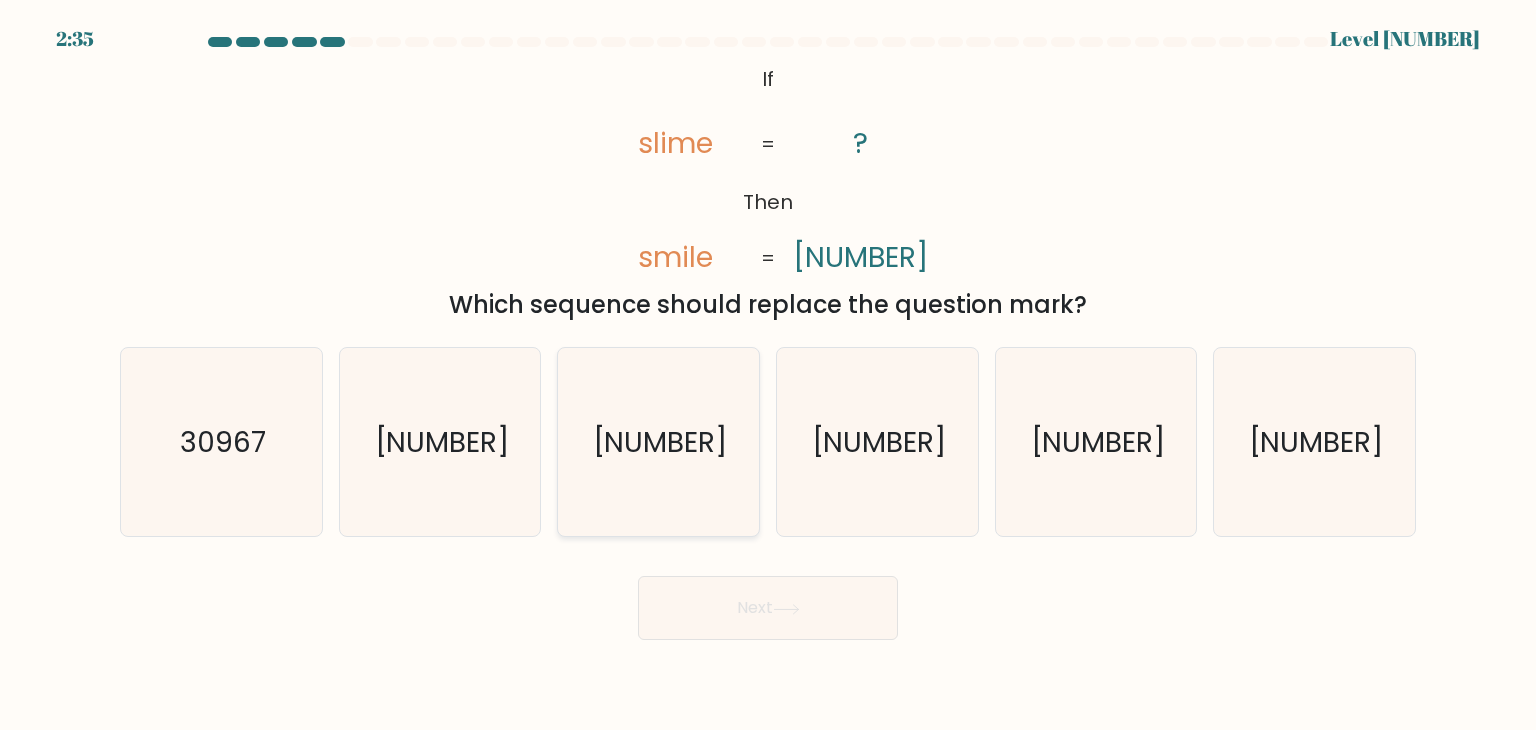 click on "[NUMBER]" at bounding box center (658, 442) 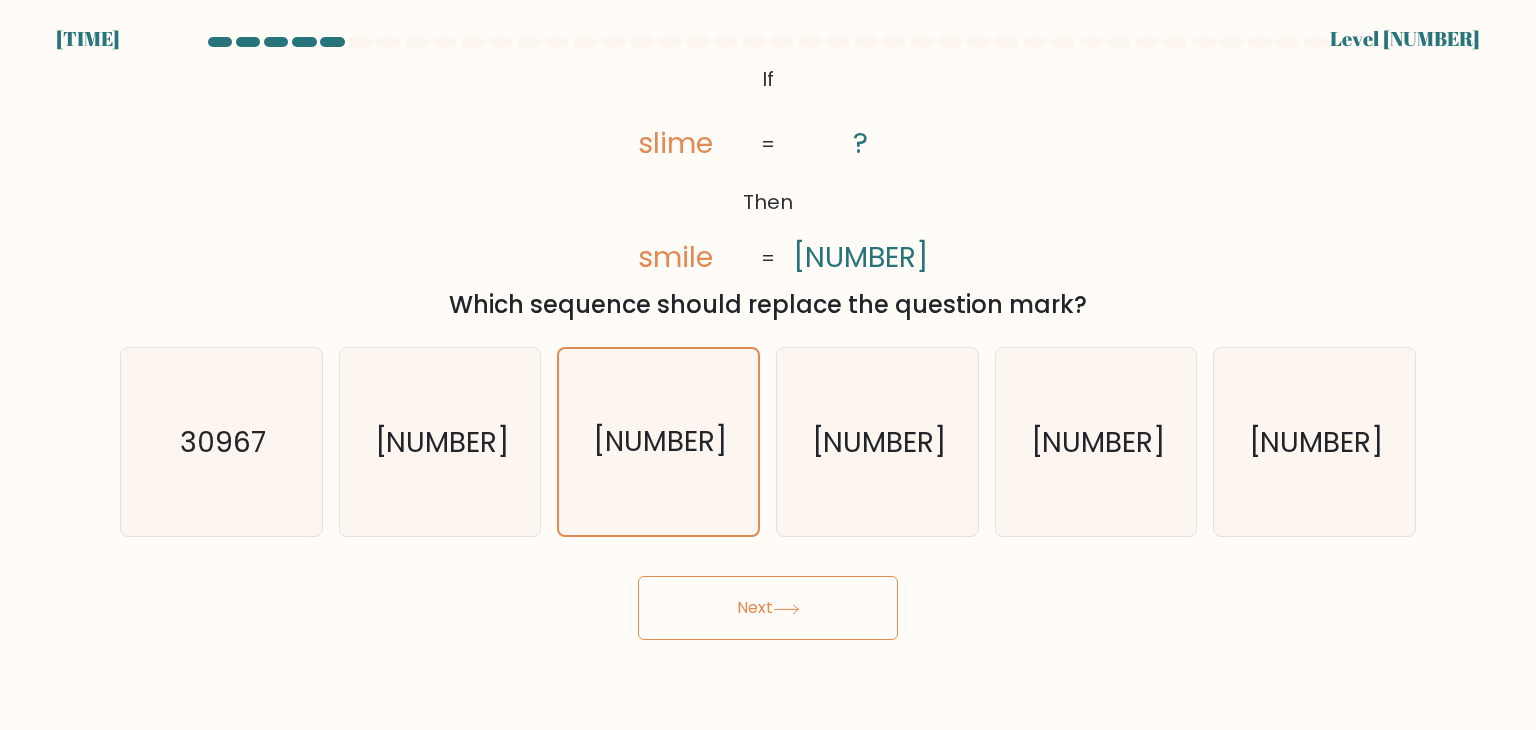 click on "Next" at bounding box center (768, 608) 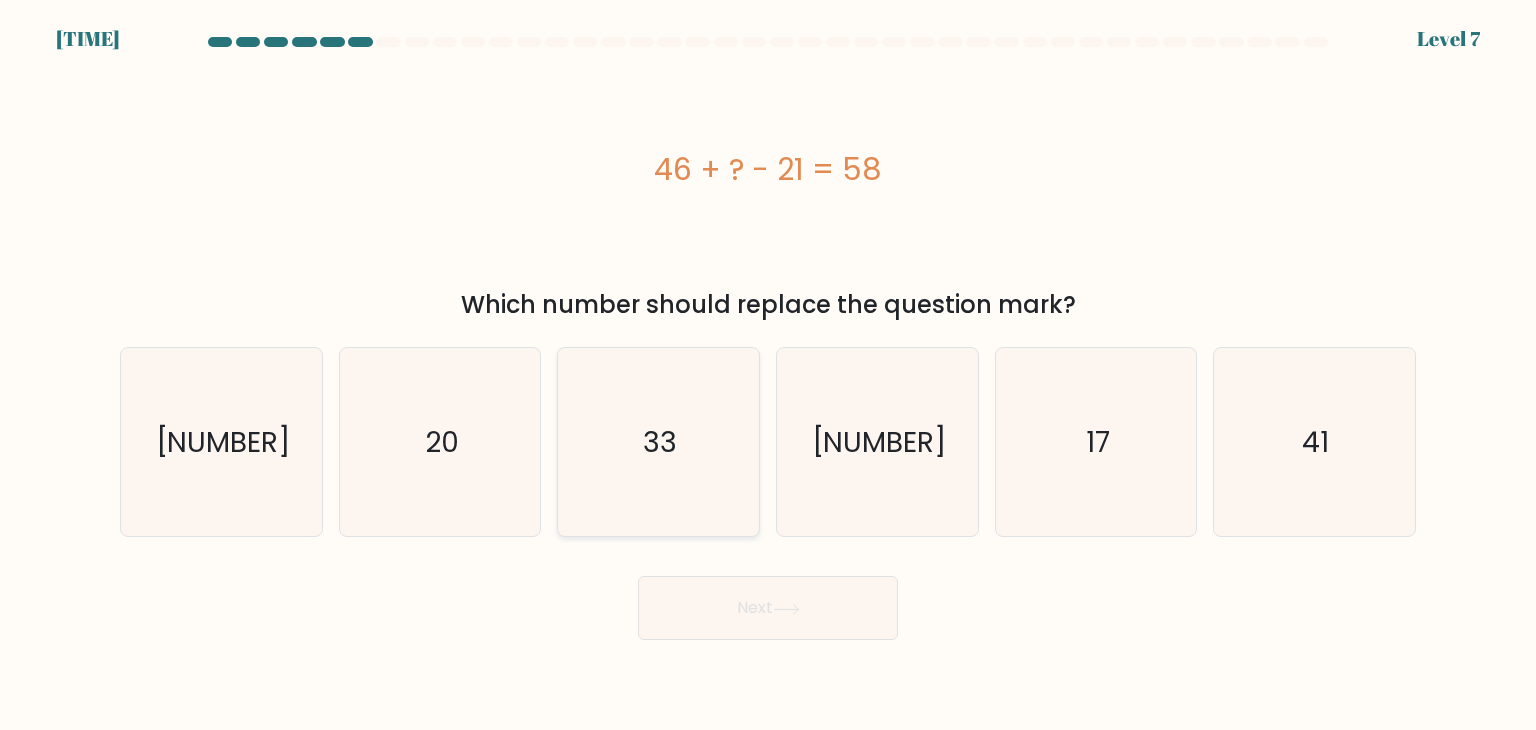 click on "33" at bounding box center (658, 442) 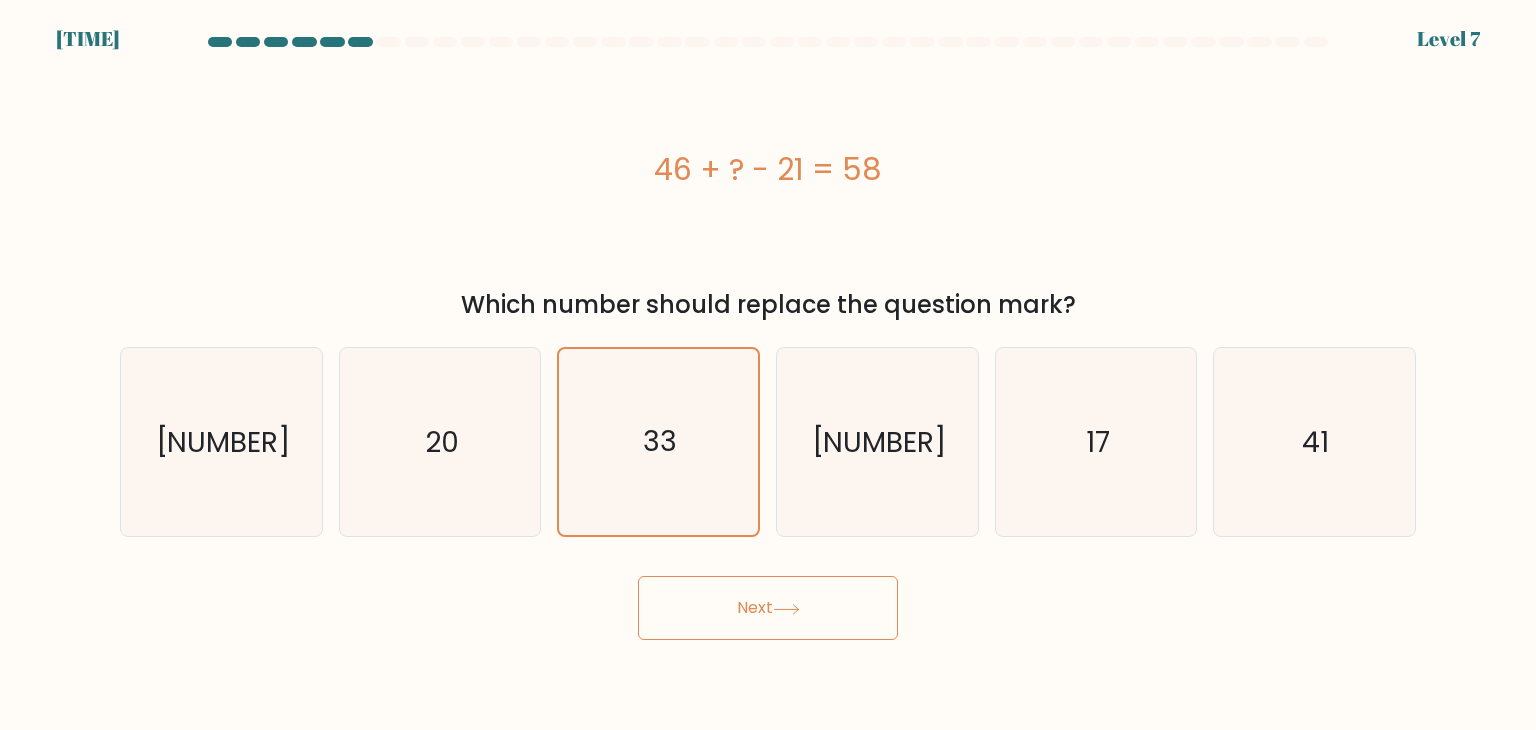 click on "Next" at bounding box center [768, 608] 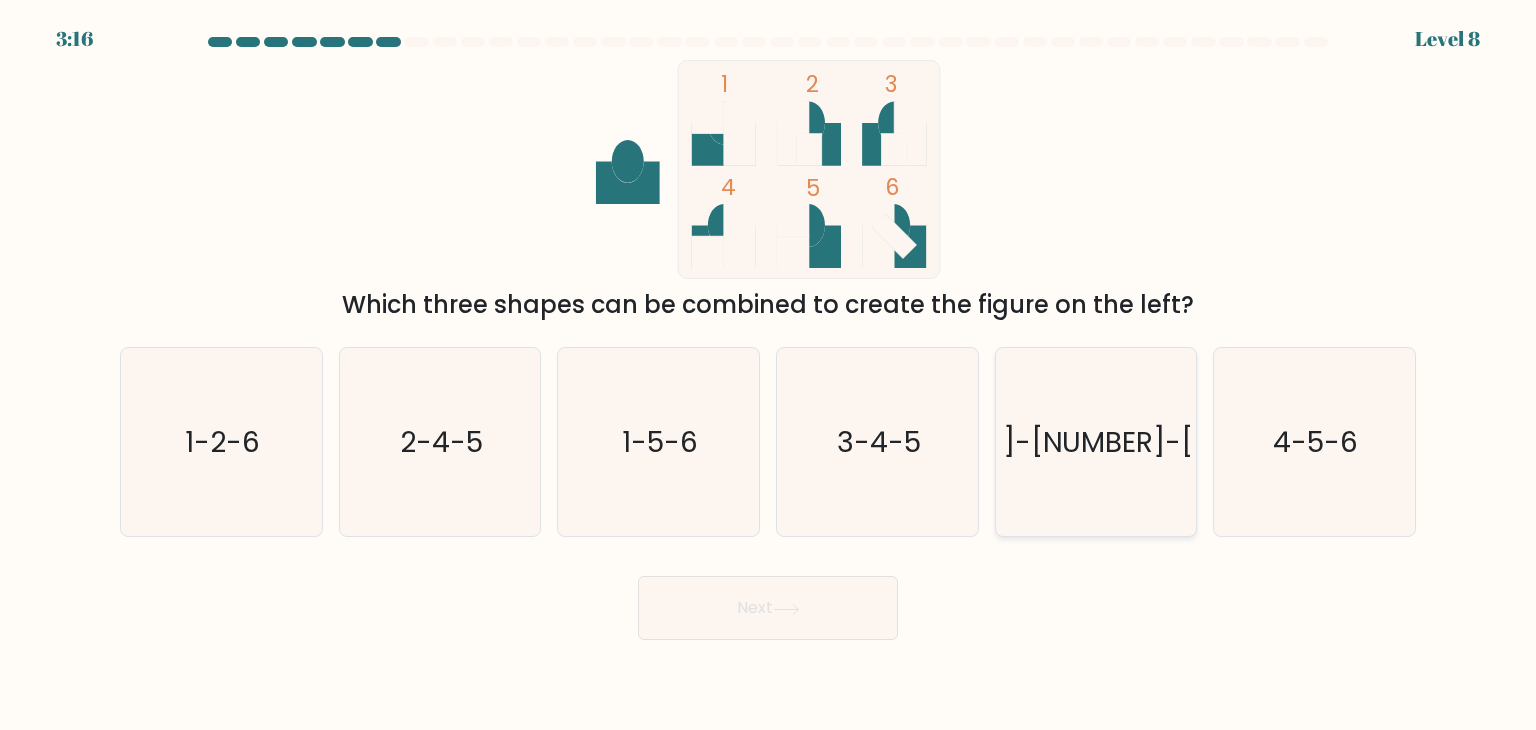 click on "[NUMBER]-[NUMBER]-[NUMBER]" at bounding box center [1096, 442] 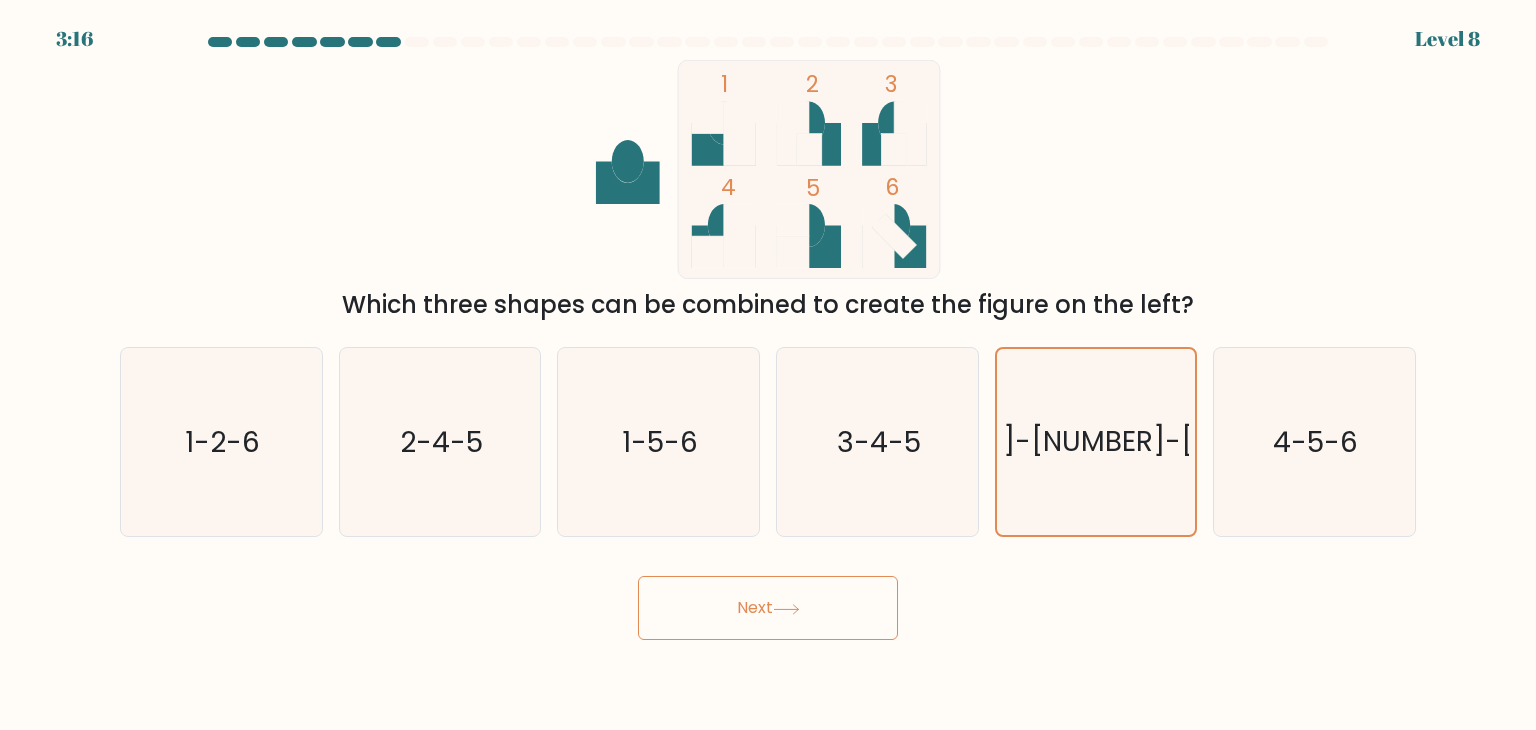 click on "Next" at bounding box center [768, 608] 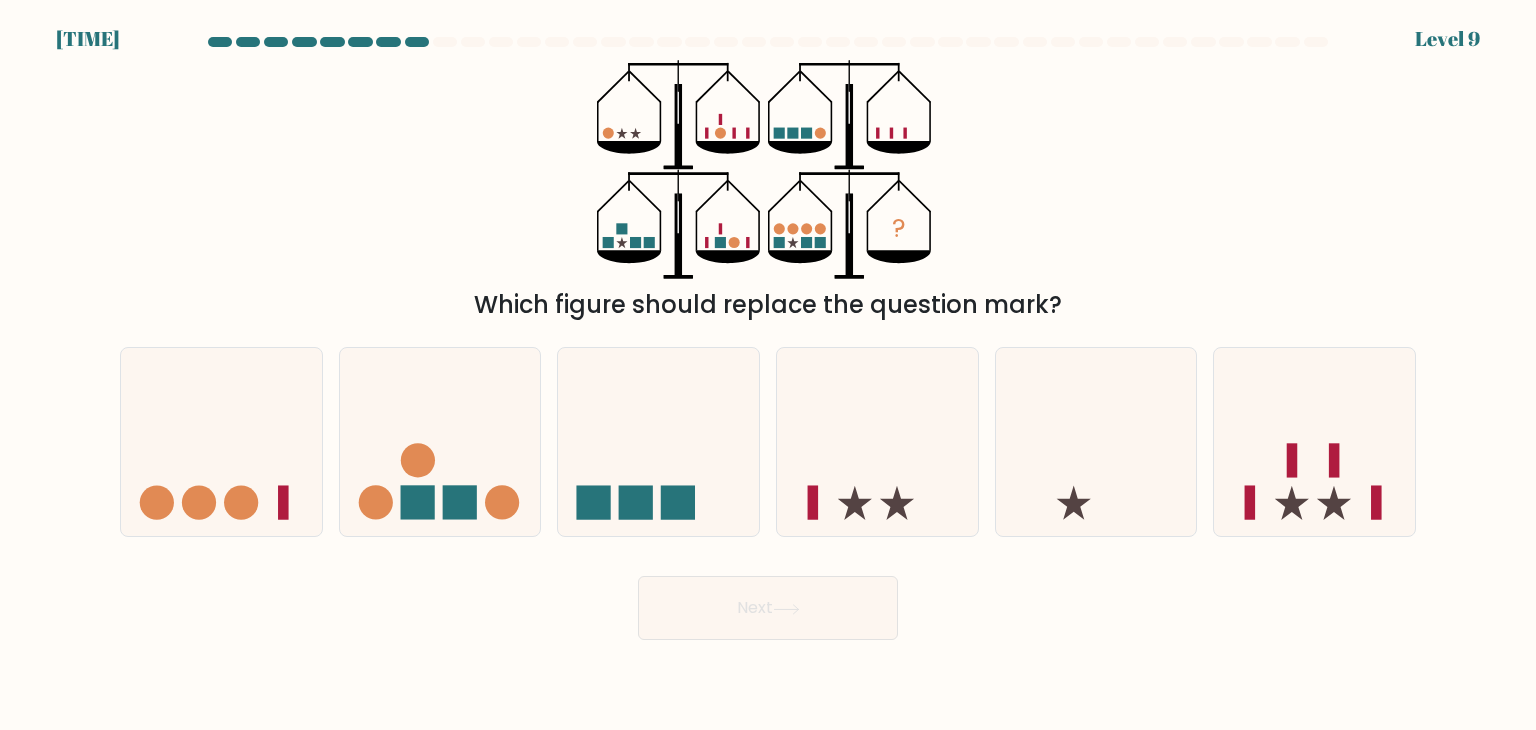 type 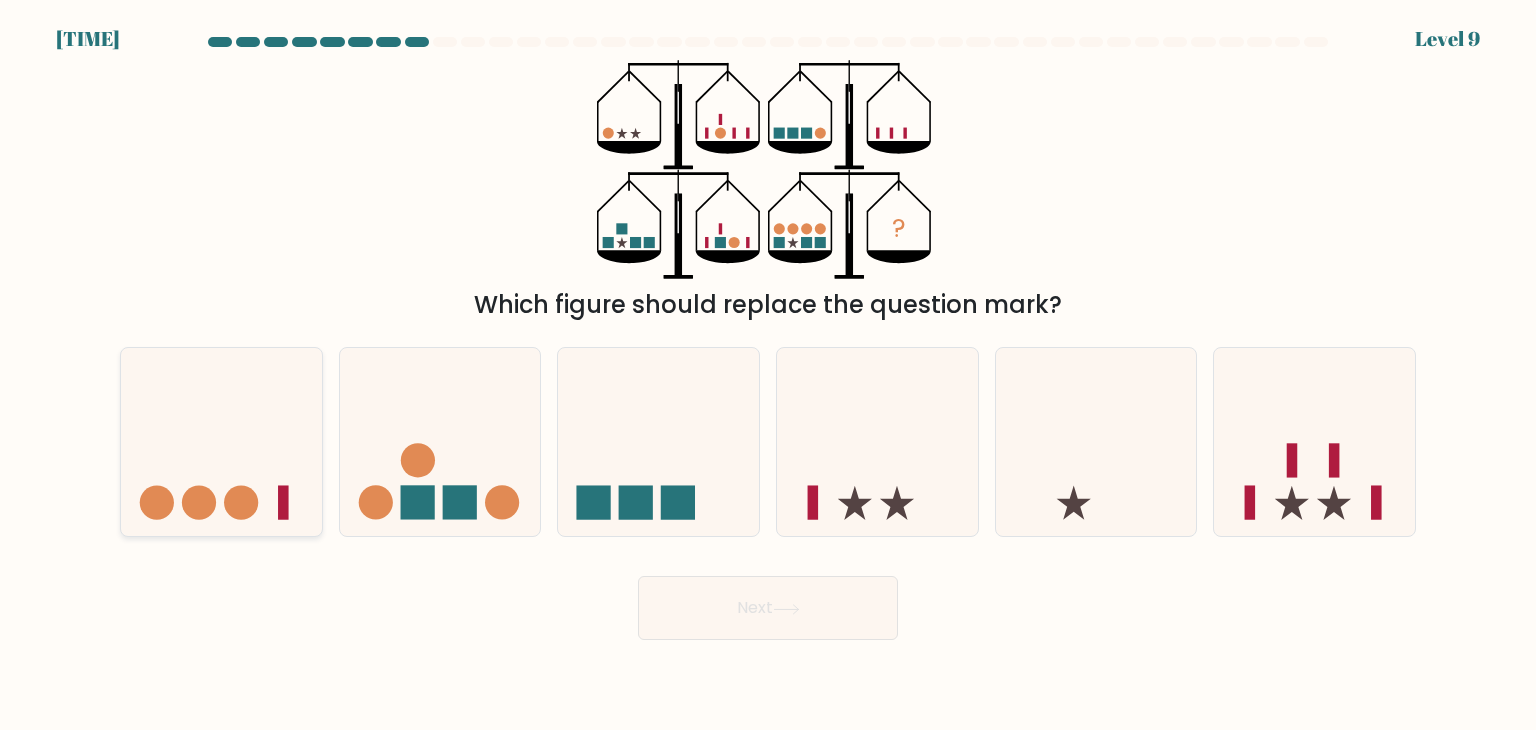 click at bounding box center (221, 442) 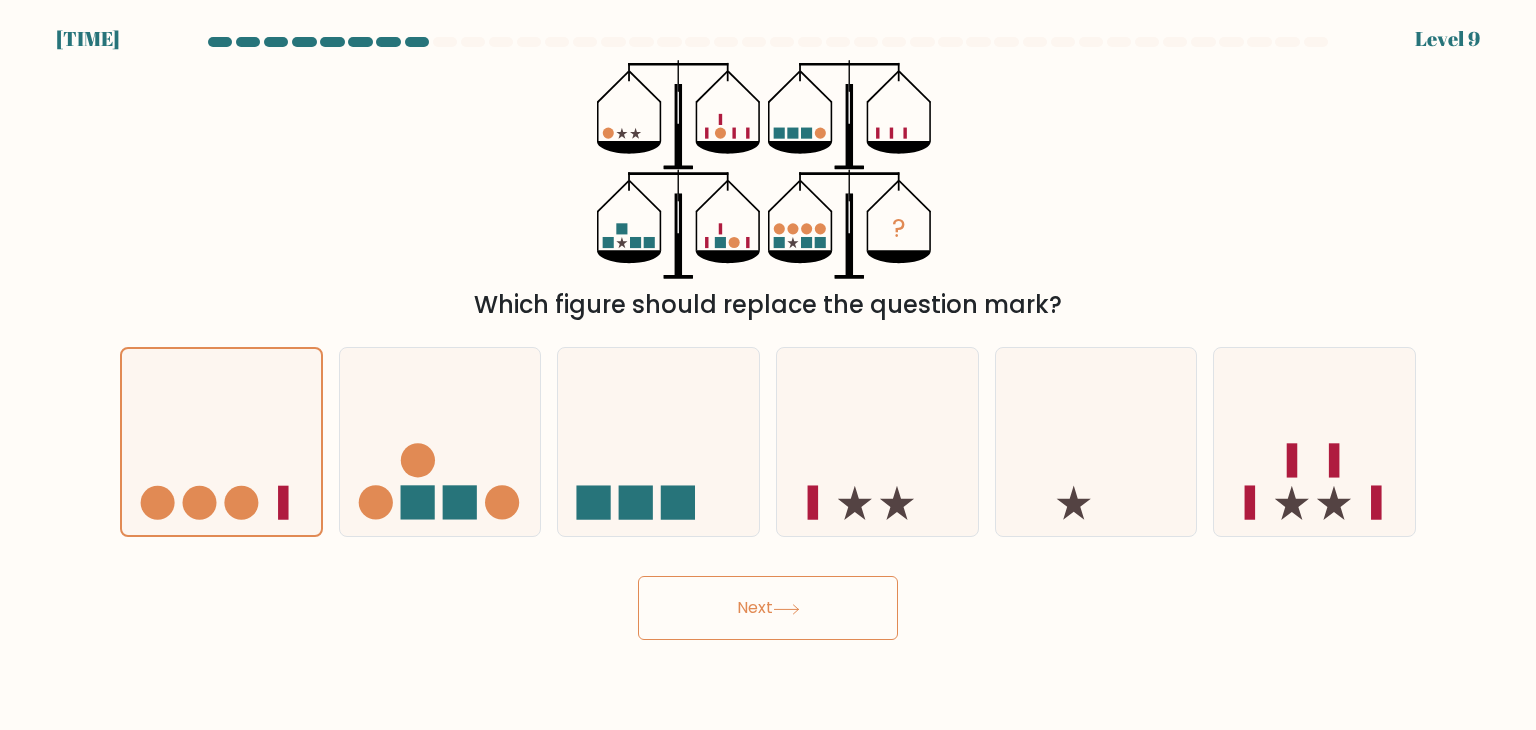 click on "Next" at bounding box center (768, 608) 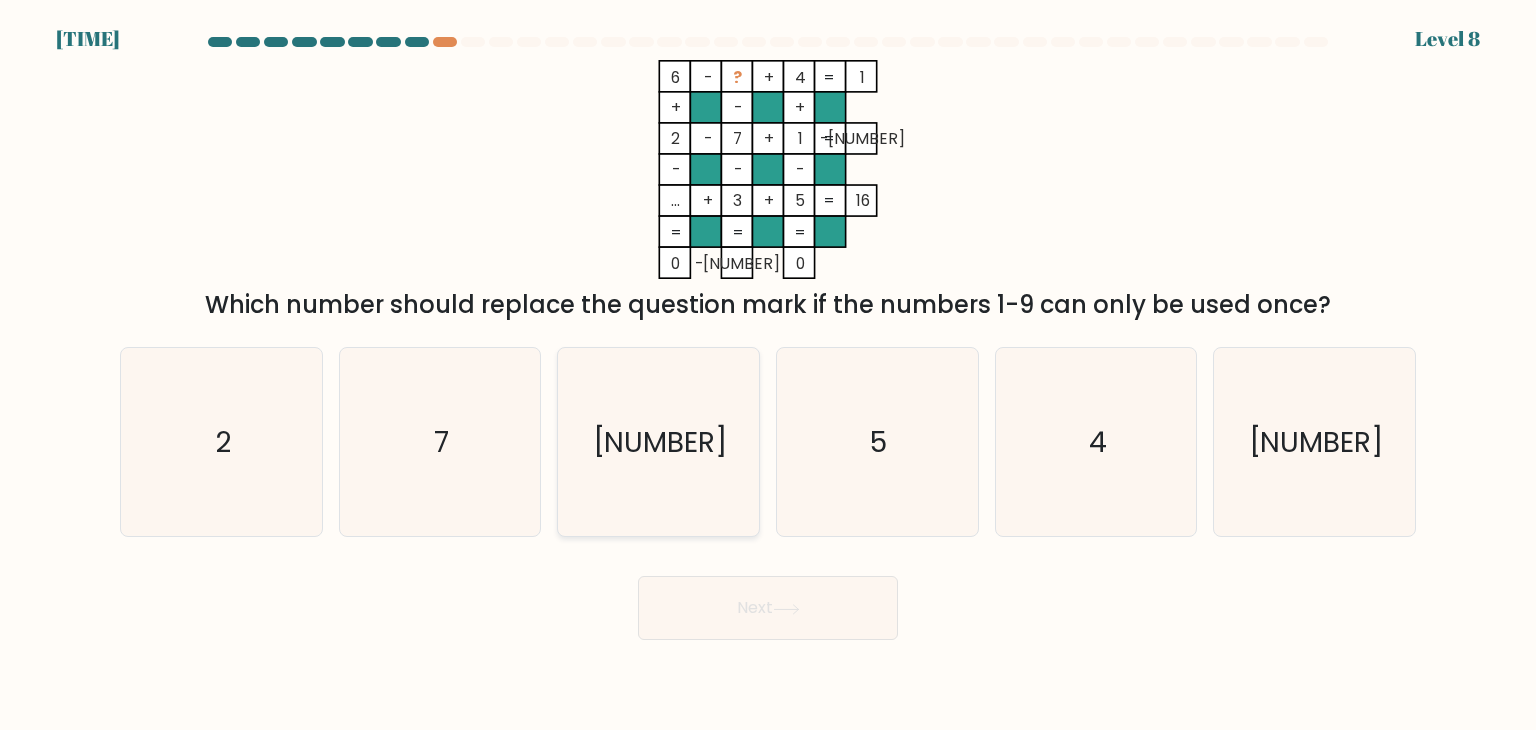 click on "[NUMBER]" at bounding box center (658, 442) 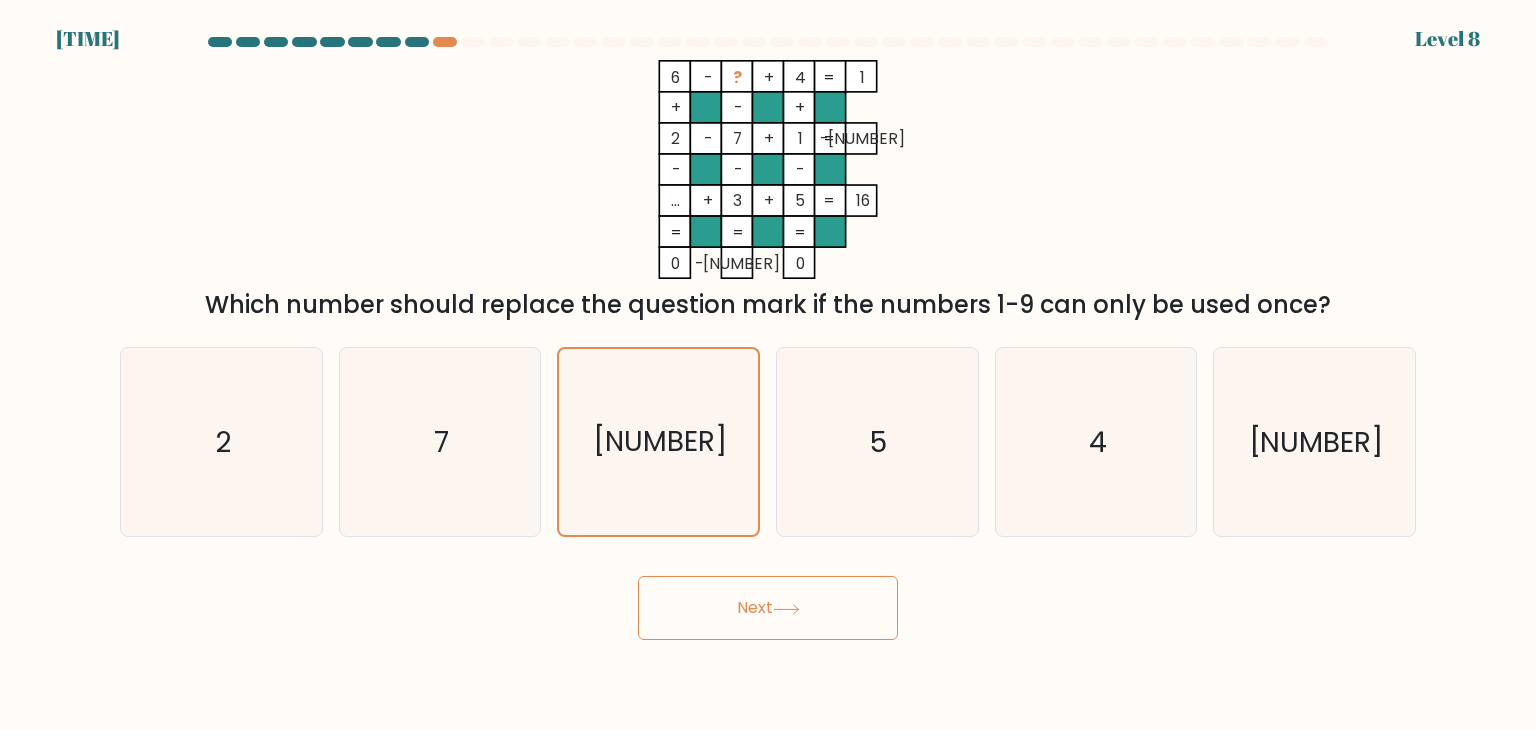 click on "Next" at bounding box center [768, 608] 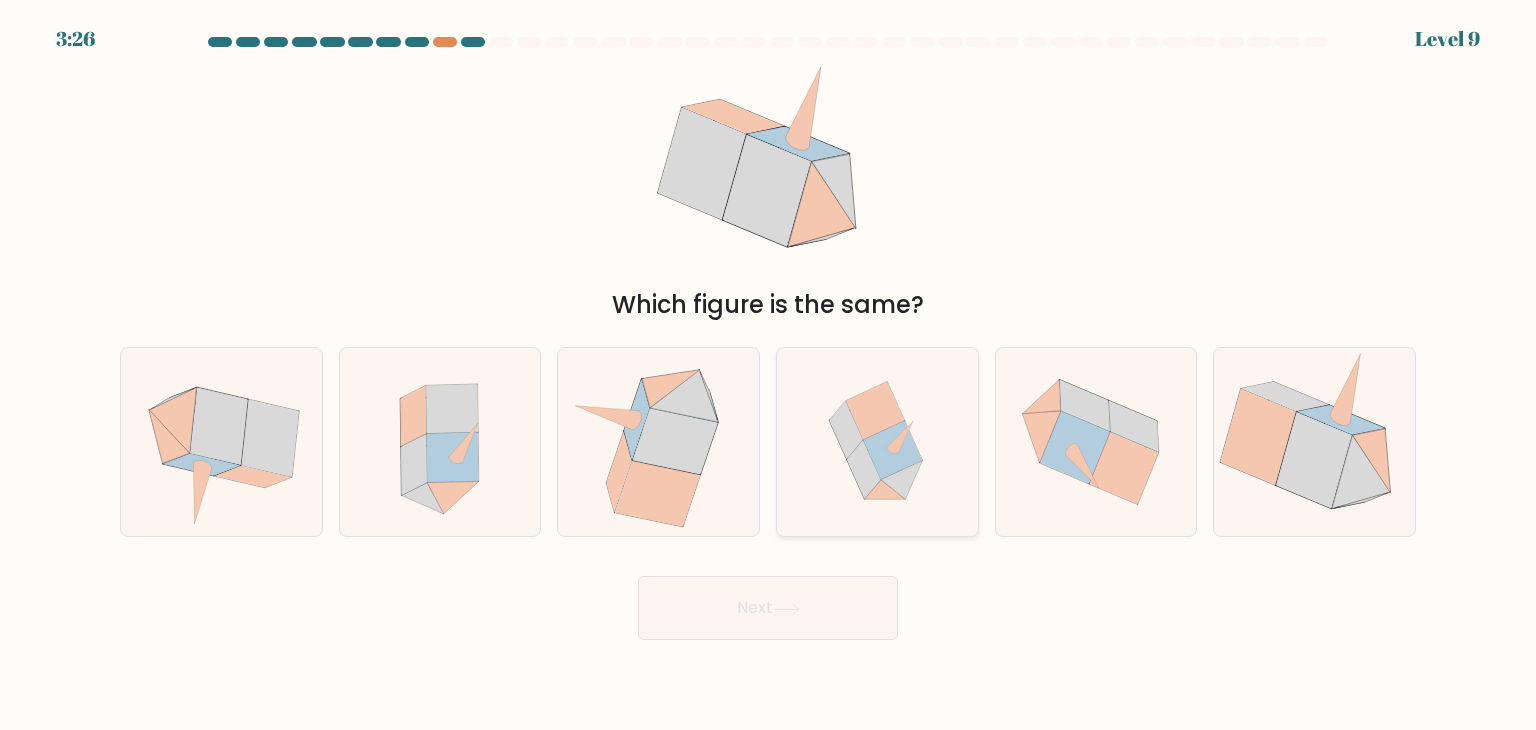 click at bounding box center (893, 450) 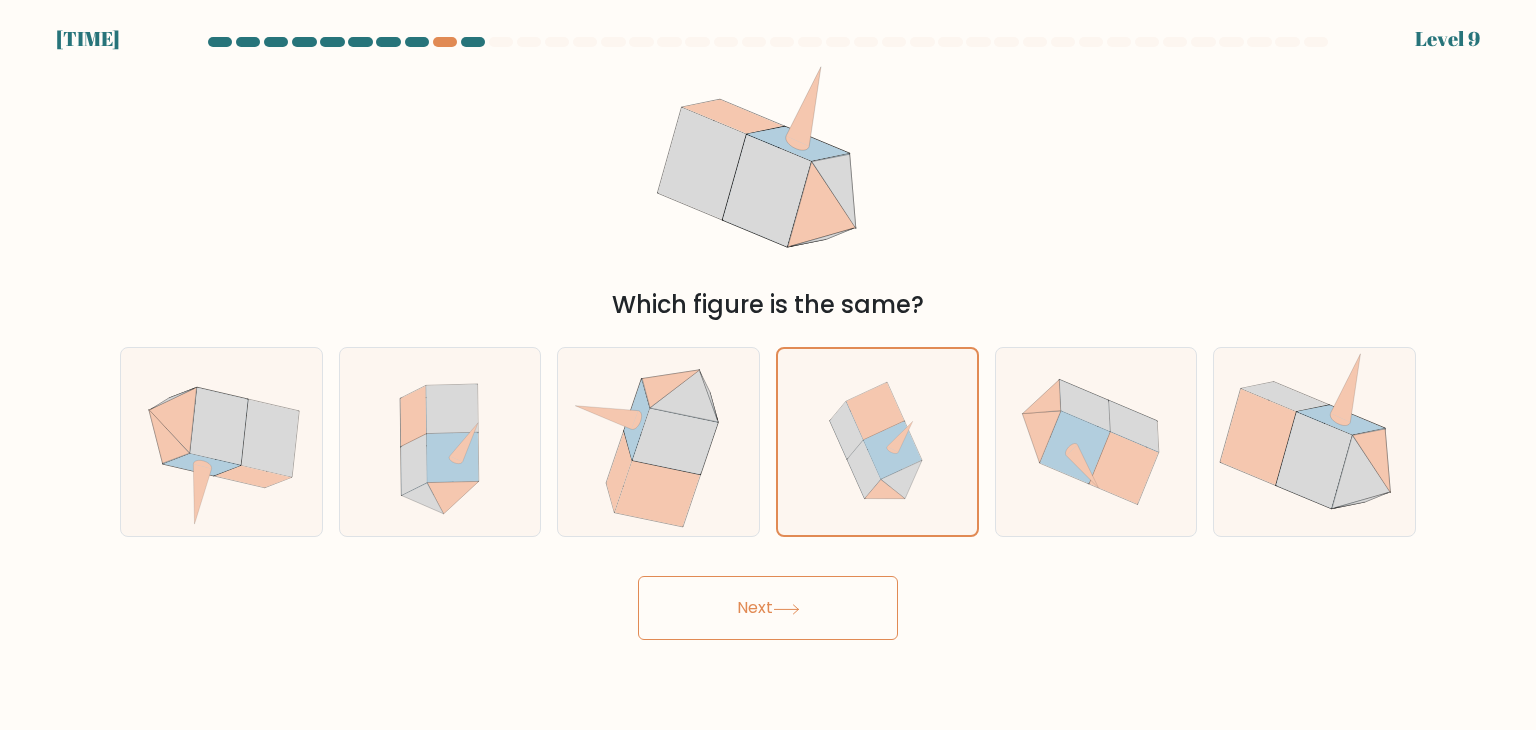 click on "Next" at bounding box center [768, 608] 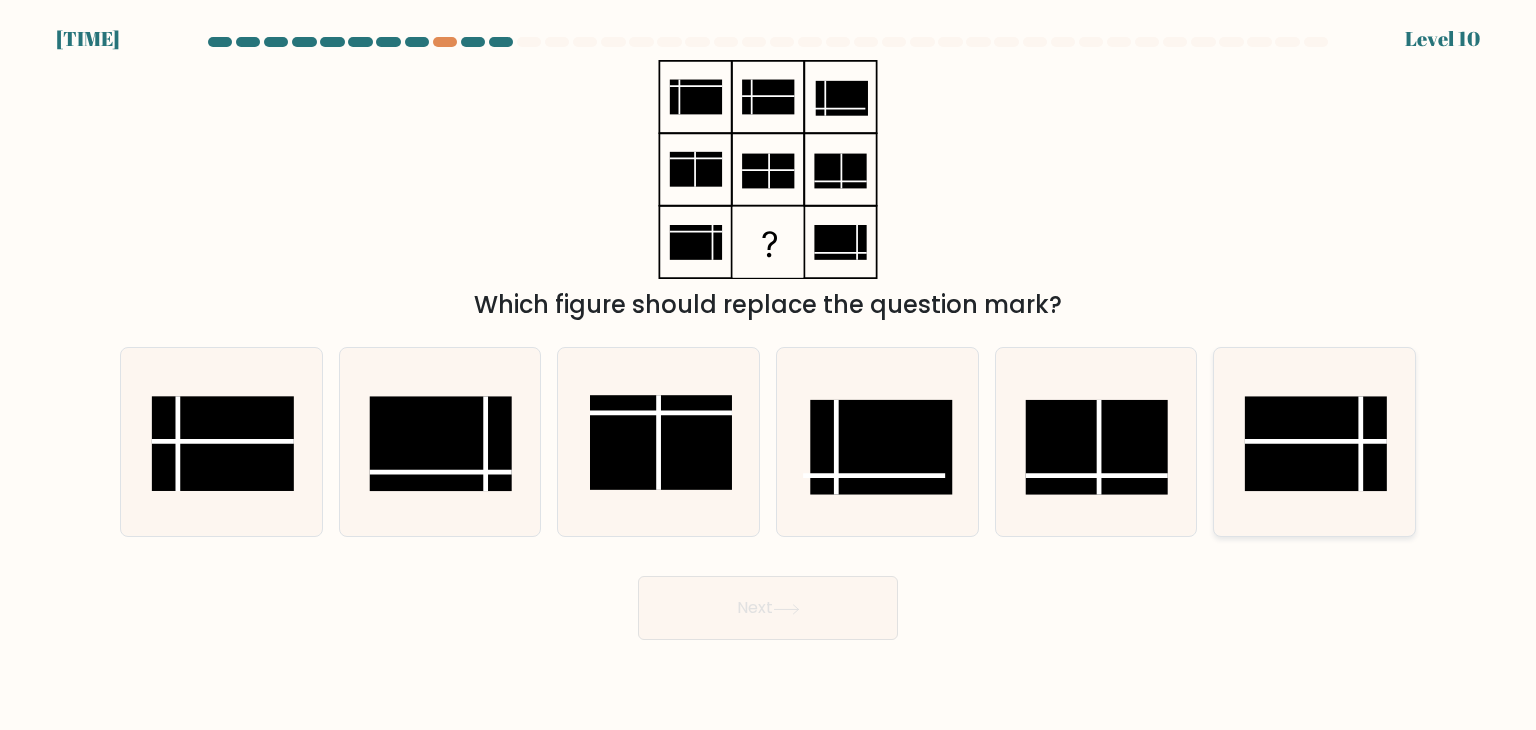 click at bounding box center (1316, 444) 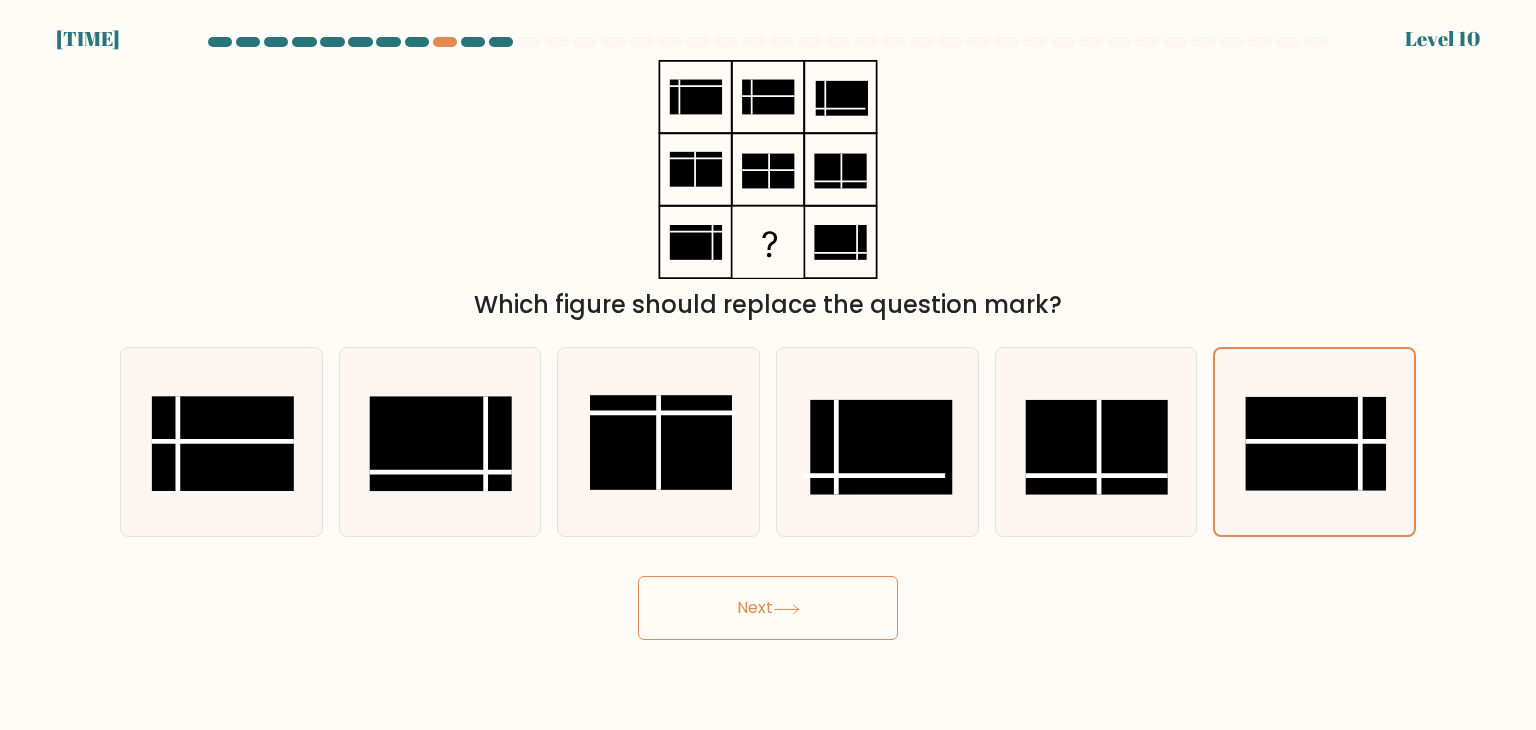 click on "Next" at bounding box center (768, 608) 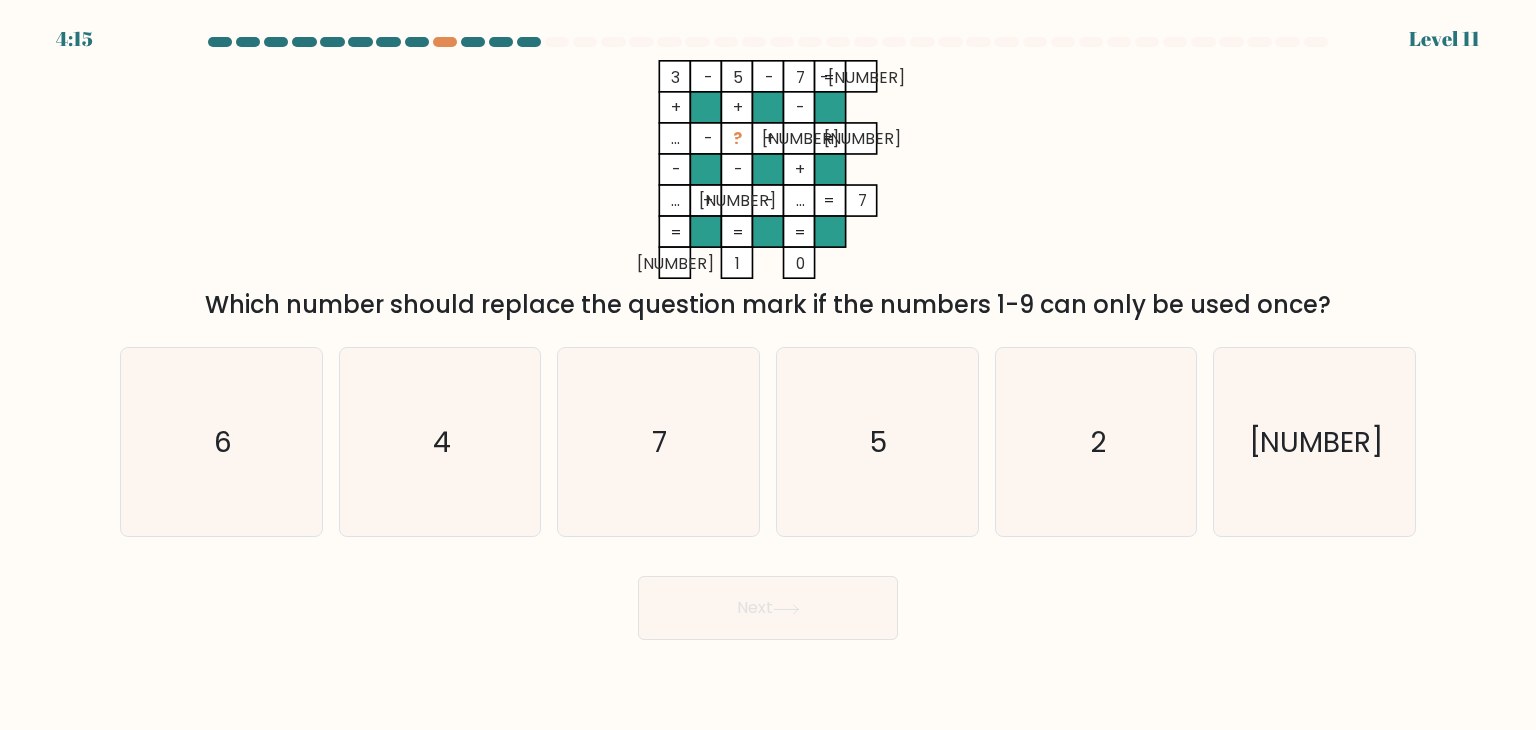 type 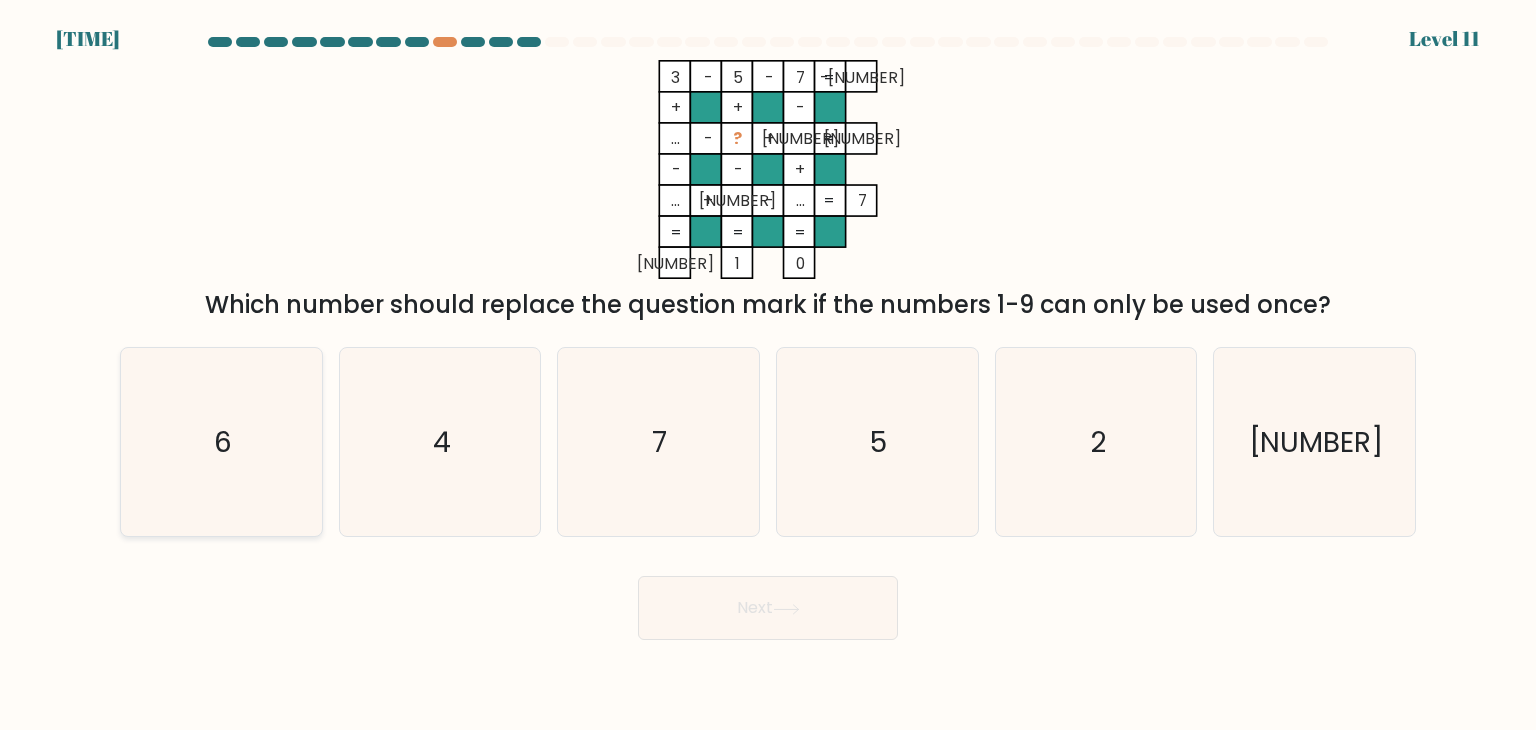 click on "6" at bounding box center [221, 442] 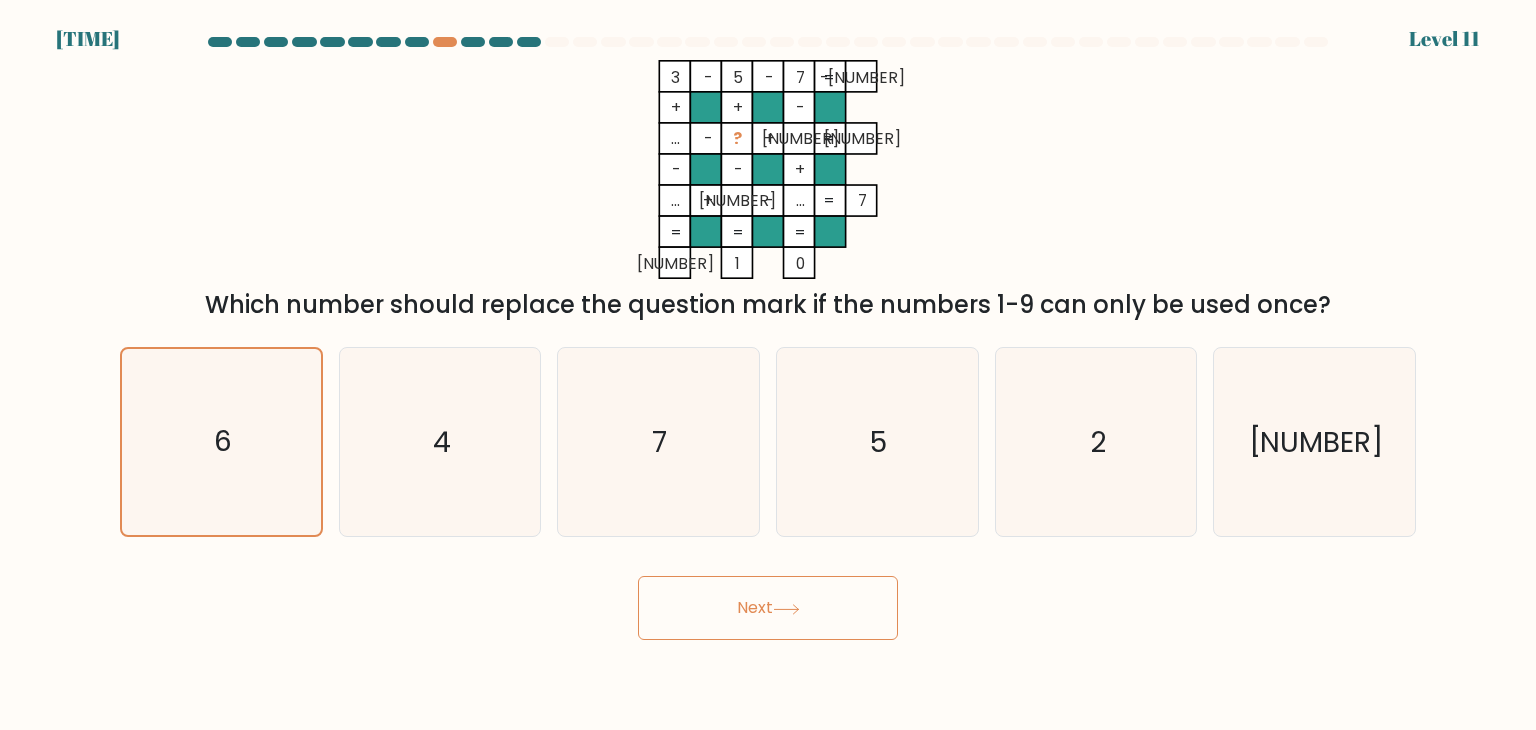 click on "Next" at bounding box center (768, 608) 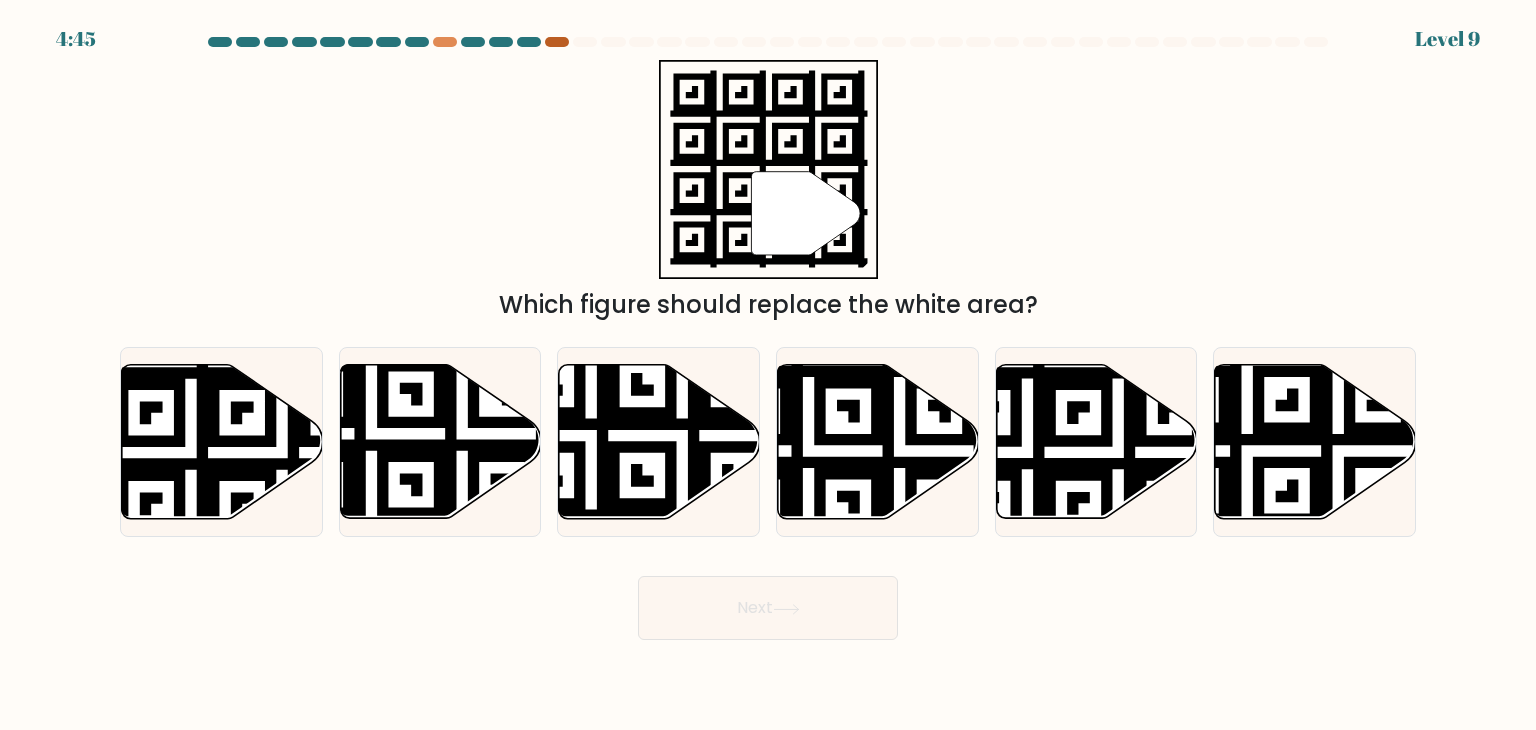 click at bounding box center (557, 42) 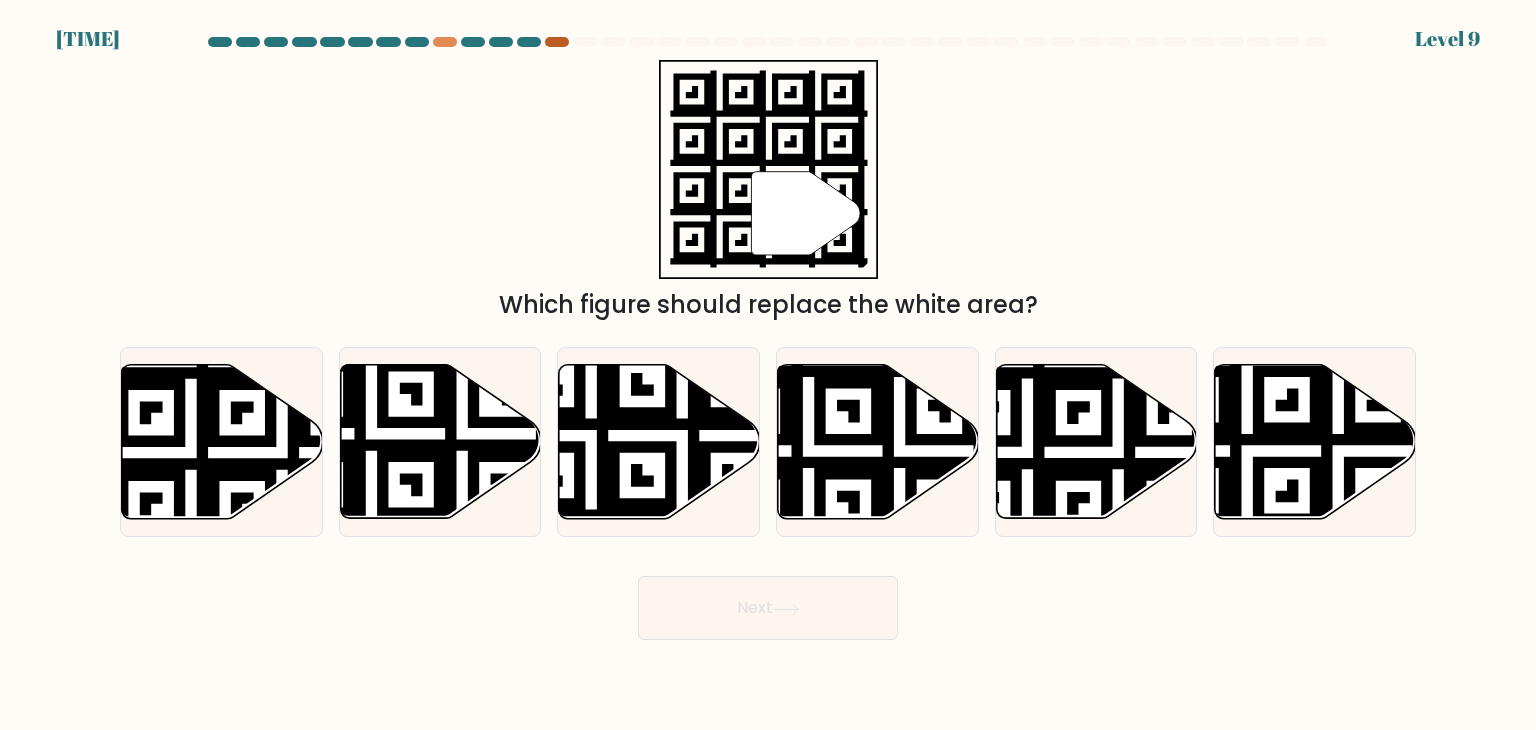 click at bounding box center (557, 42) 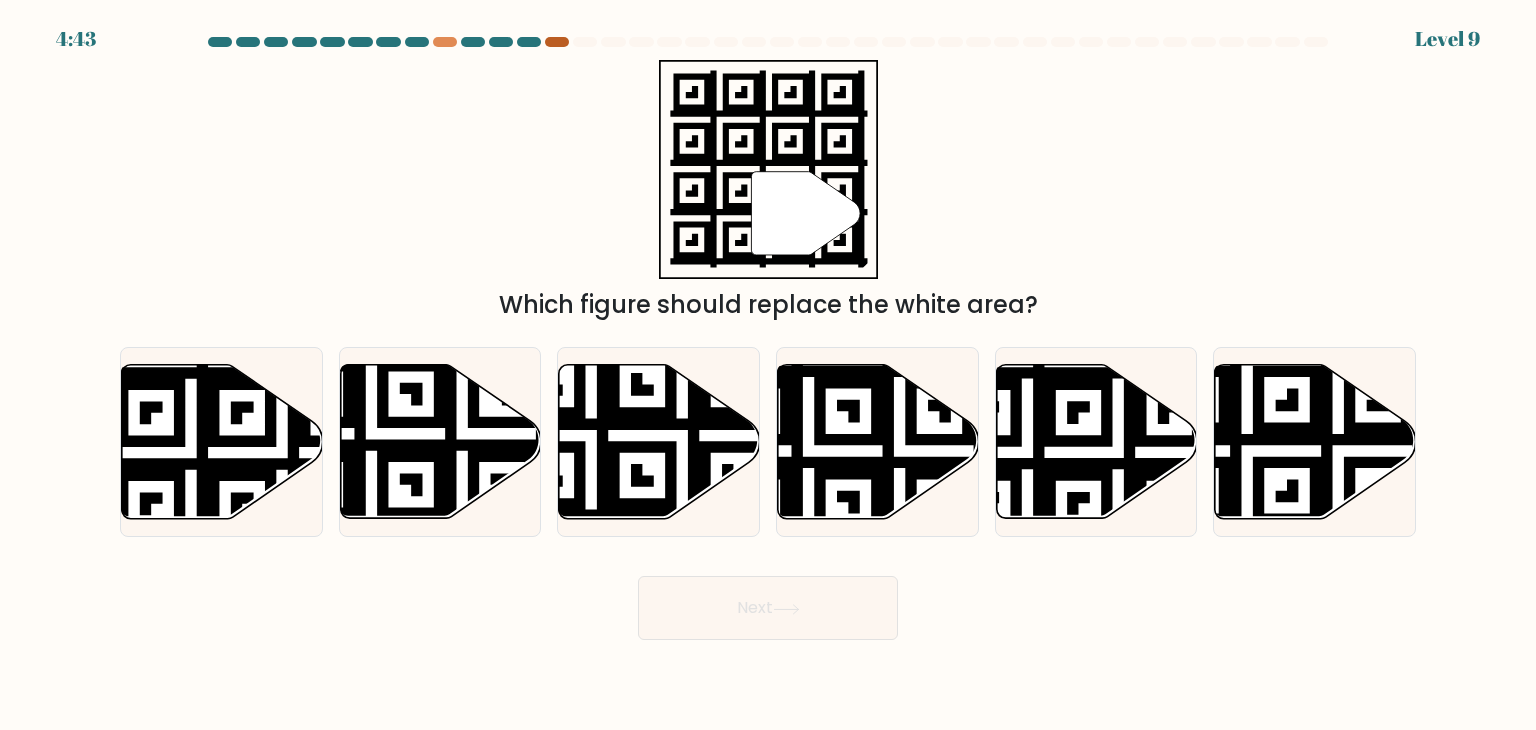 click at bounding box center [557, 42] 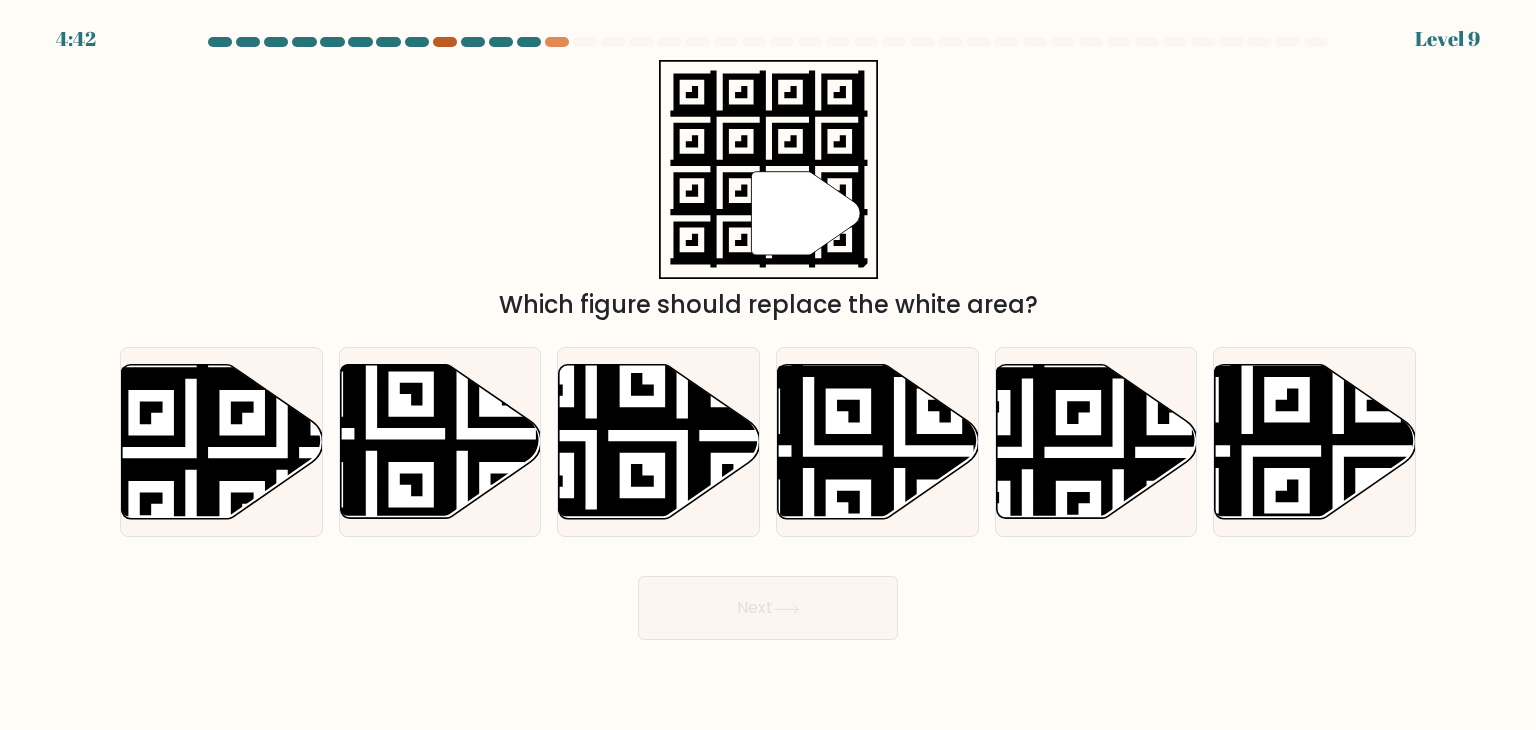click at bounding box center [445, 42] 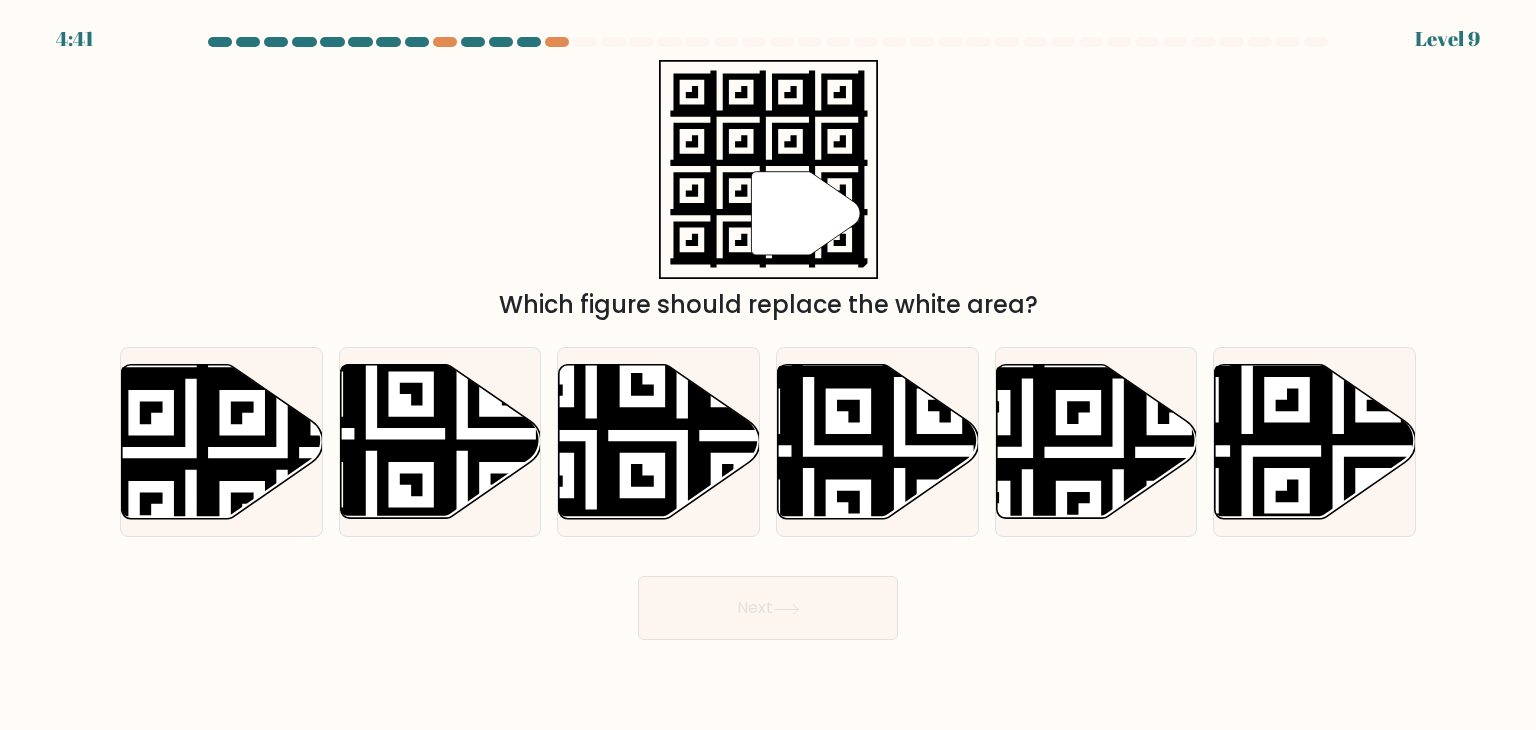 click at bounding box center [805, 213] 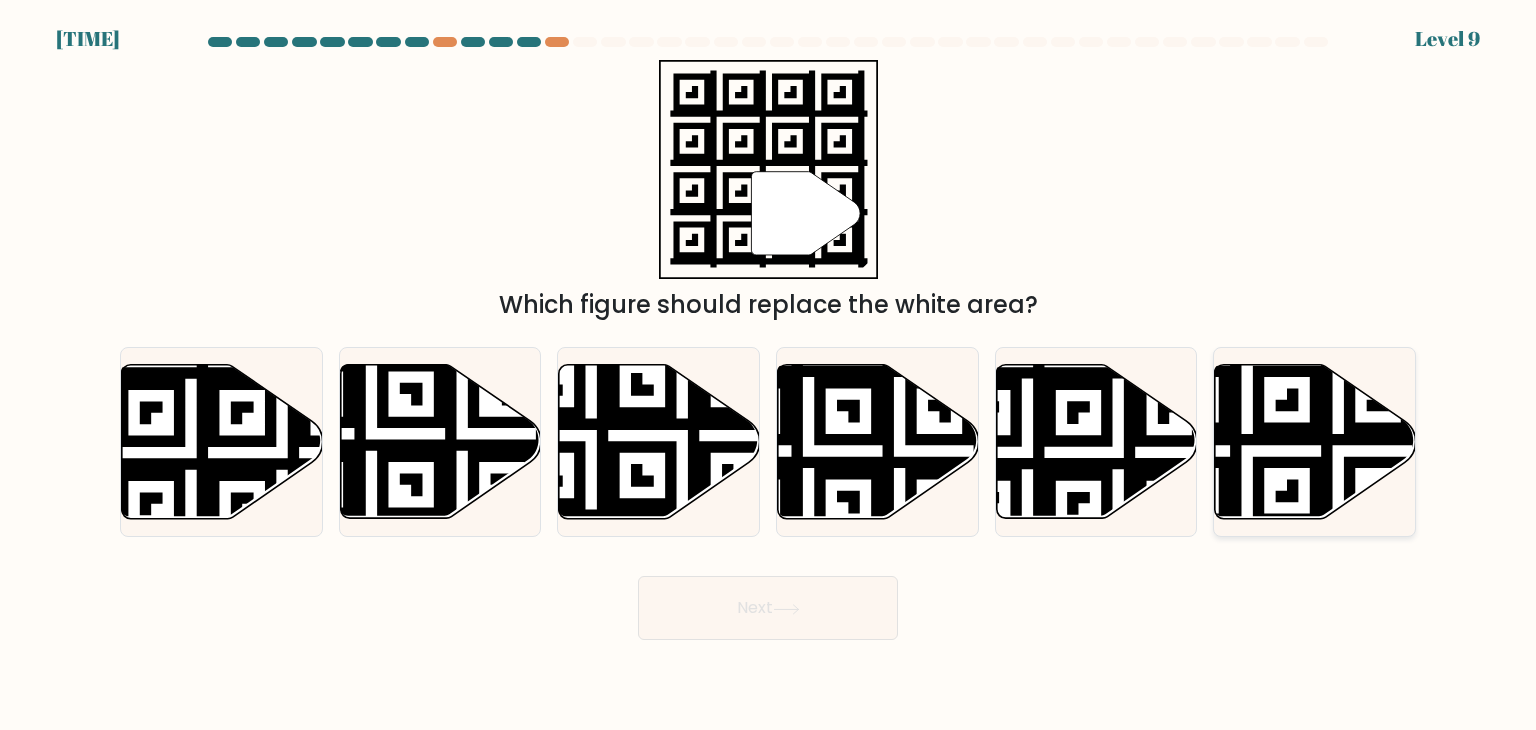 click at bounding box center (1247, 360) 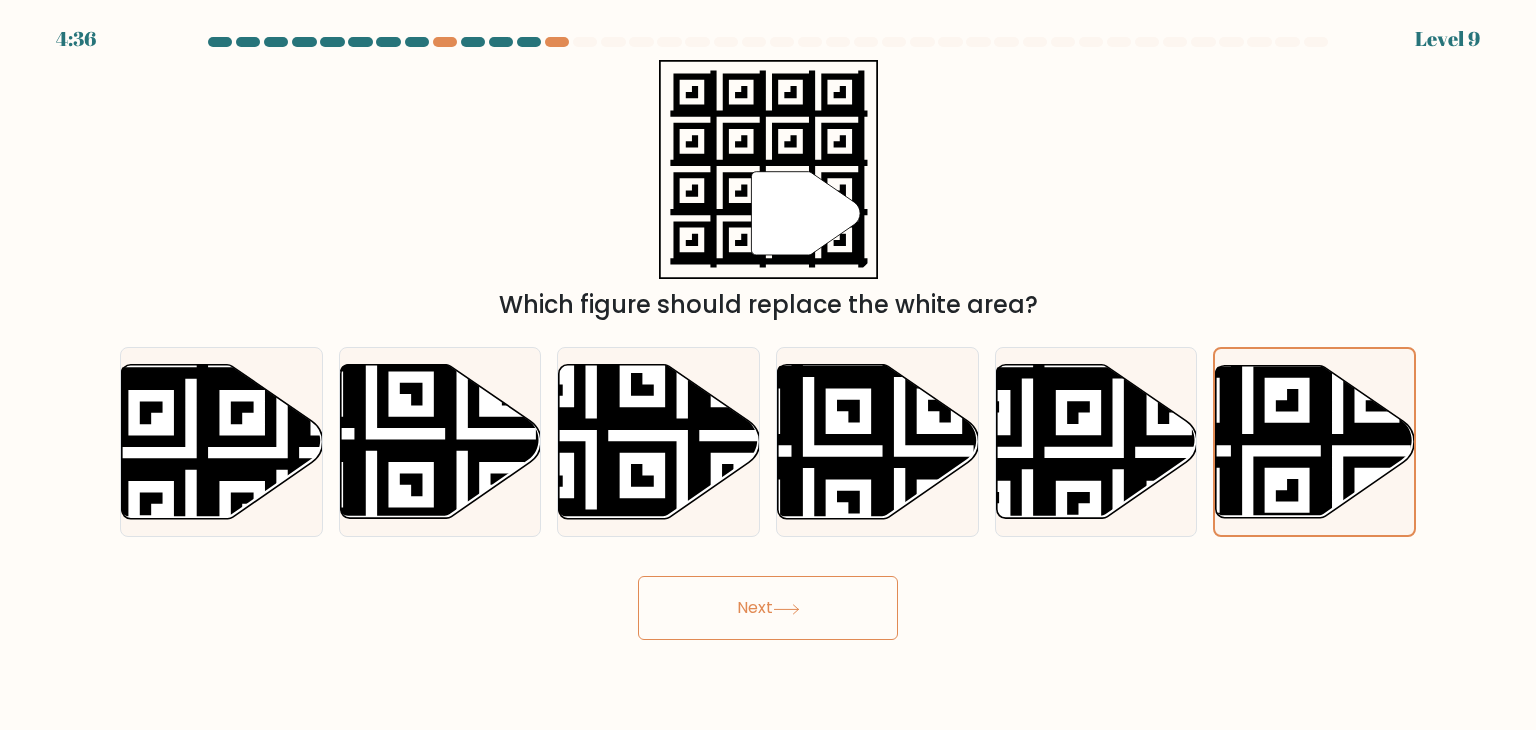 click on "Next" at bounding box center [768, 608] 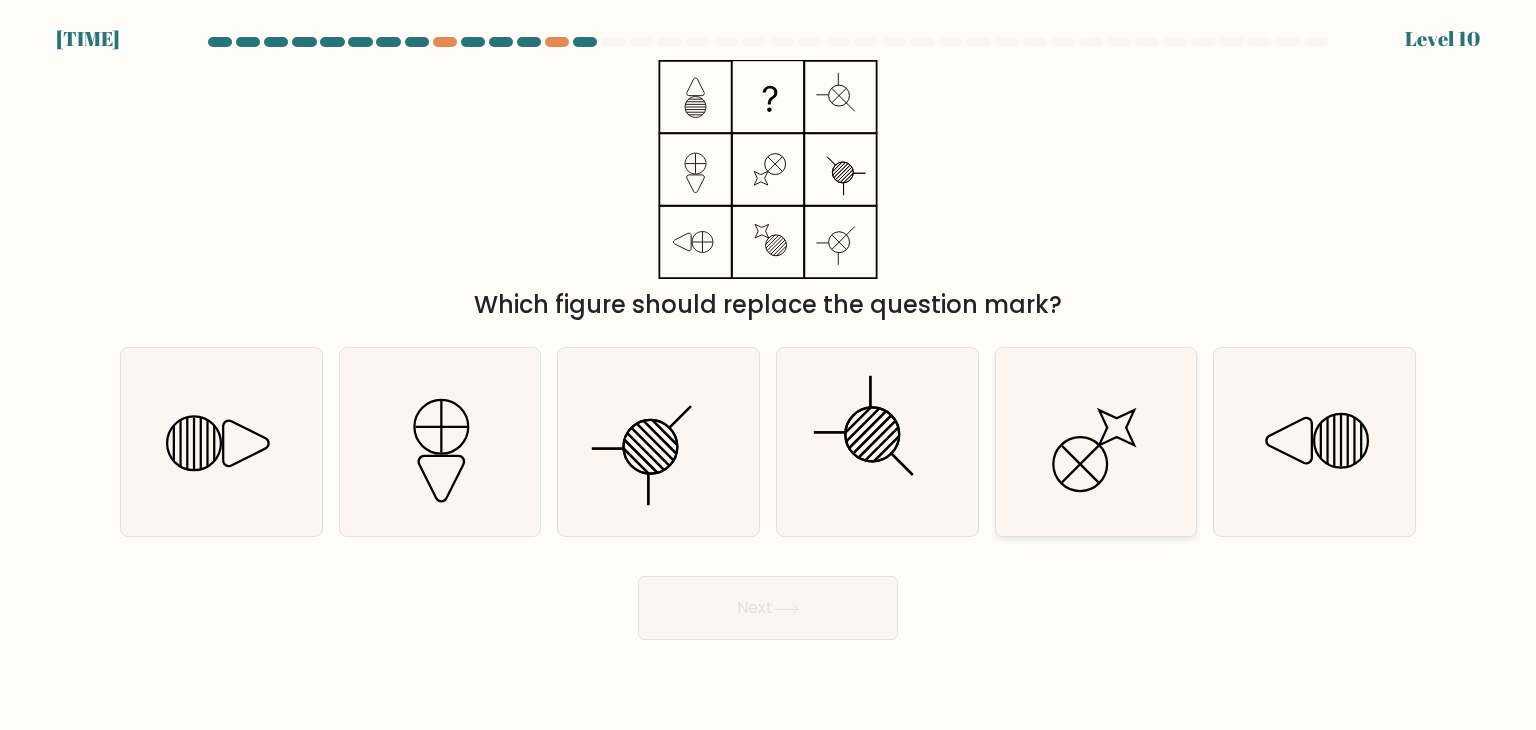 click at bounding box center [1096, 442] 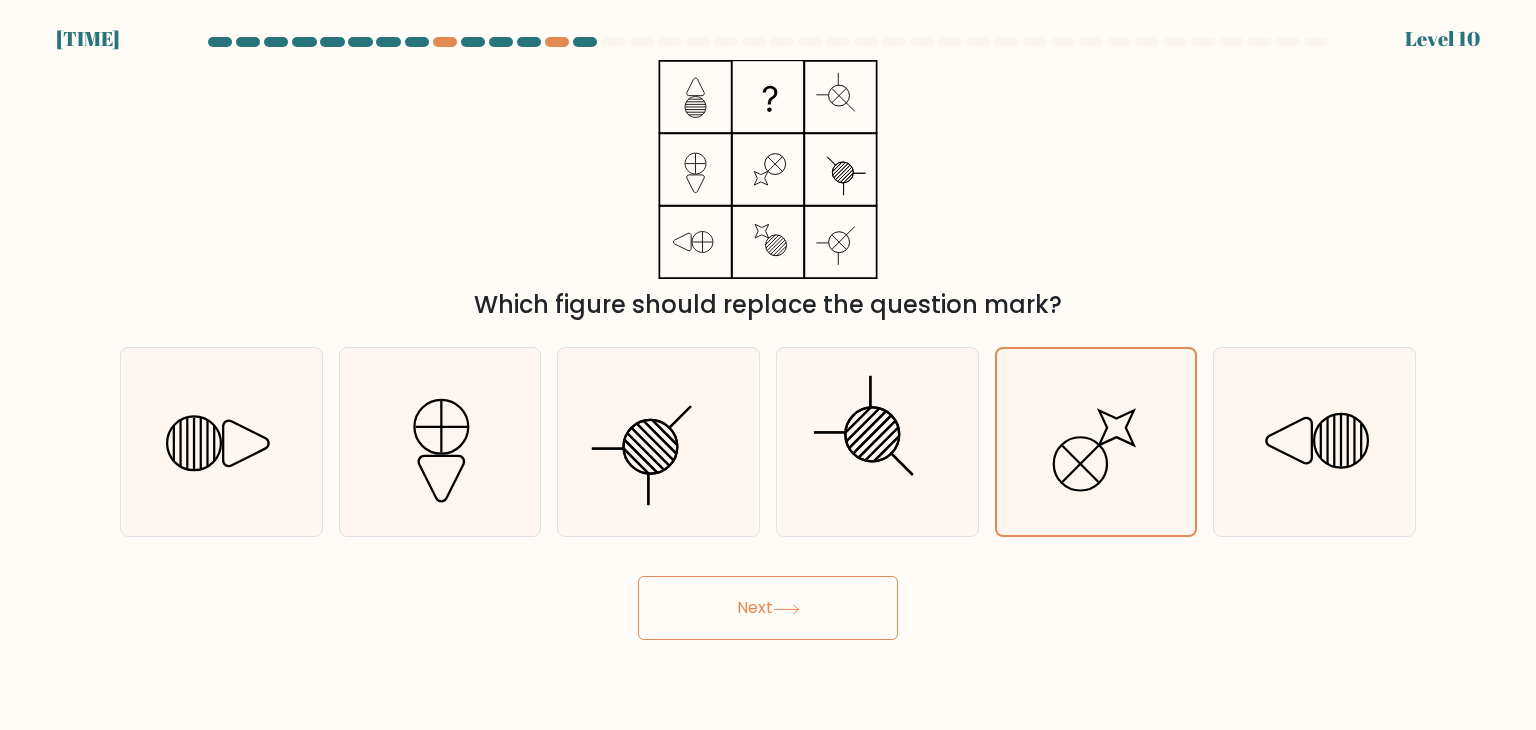 click on "Next" at bounding box center [768, 608] 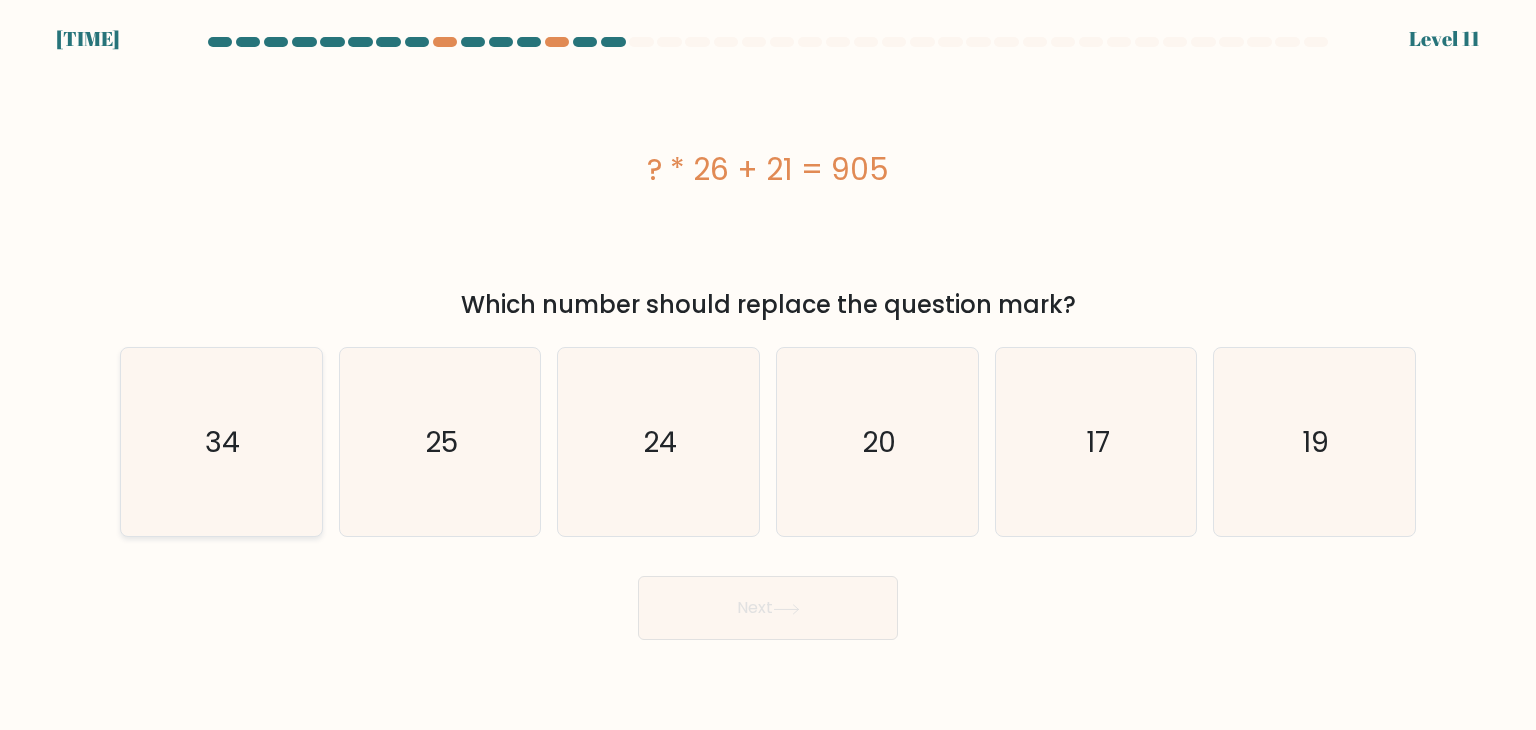 click on "34" at bounding box center [221, 442] 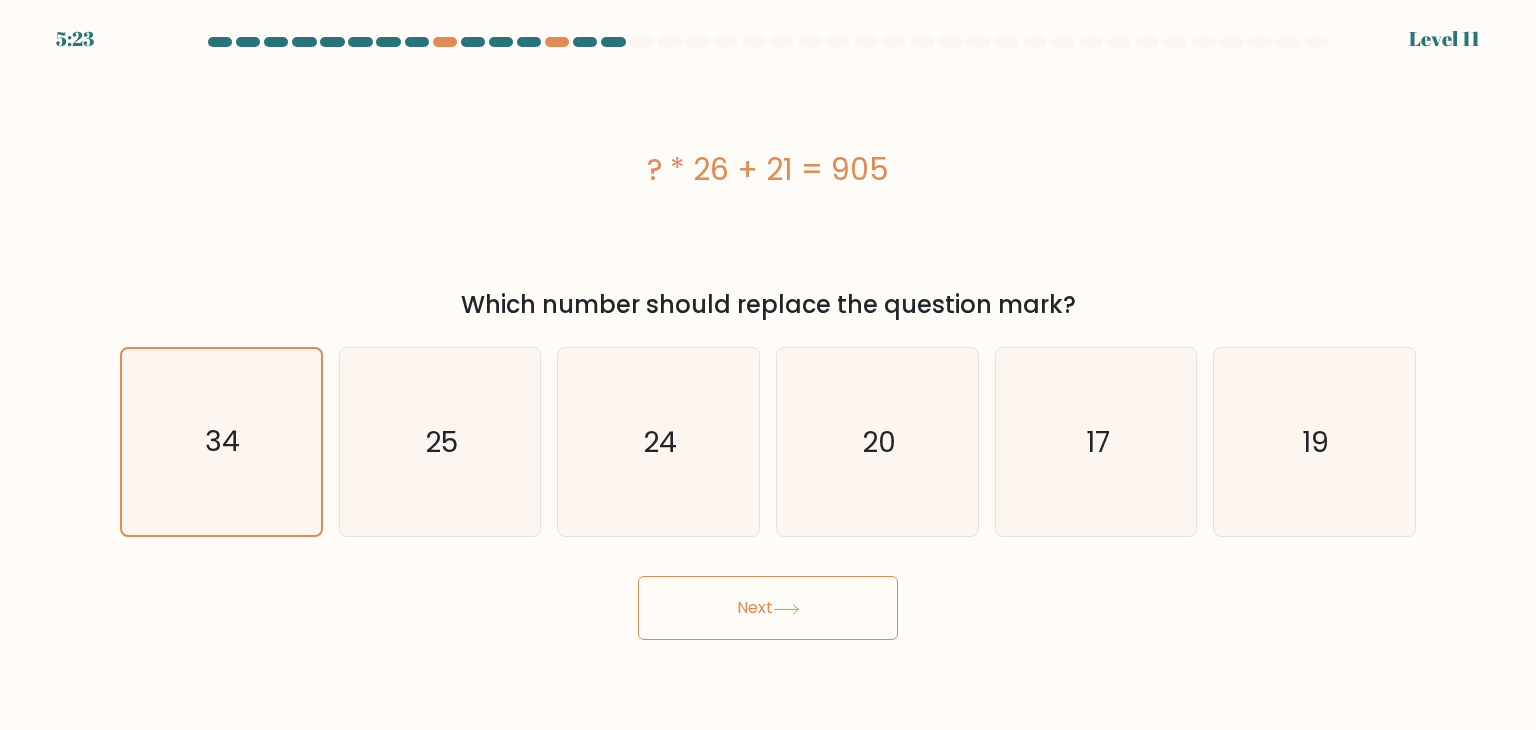 click on "Next" at bounding box center [768, 608] 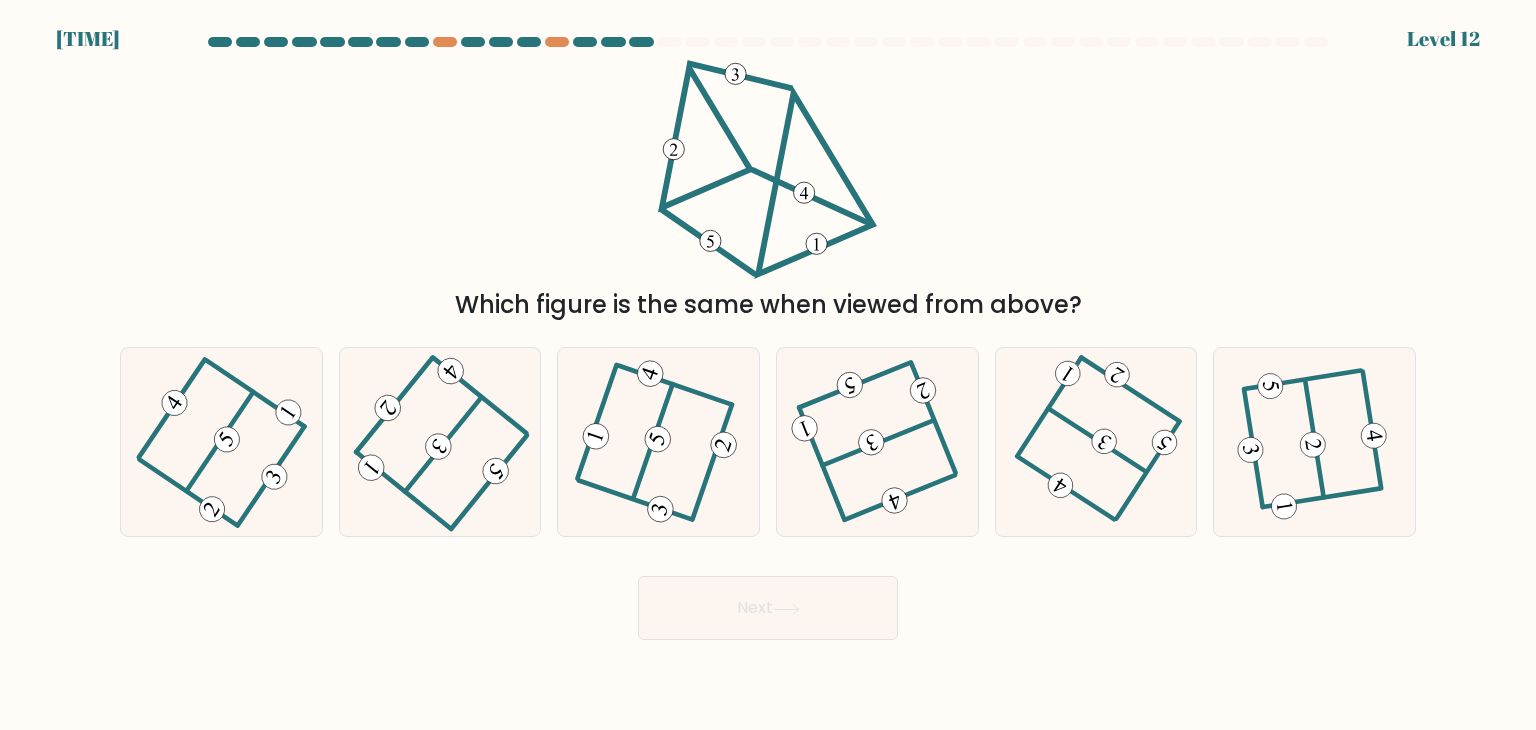click at bounding box center (735, 73) 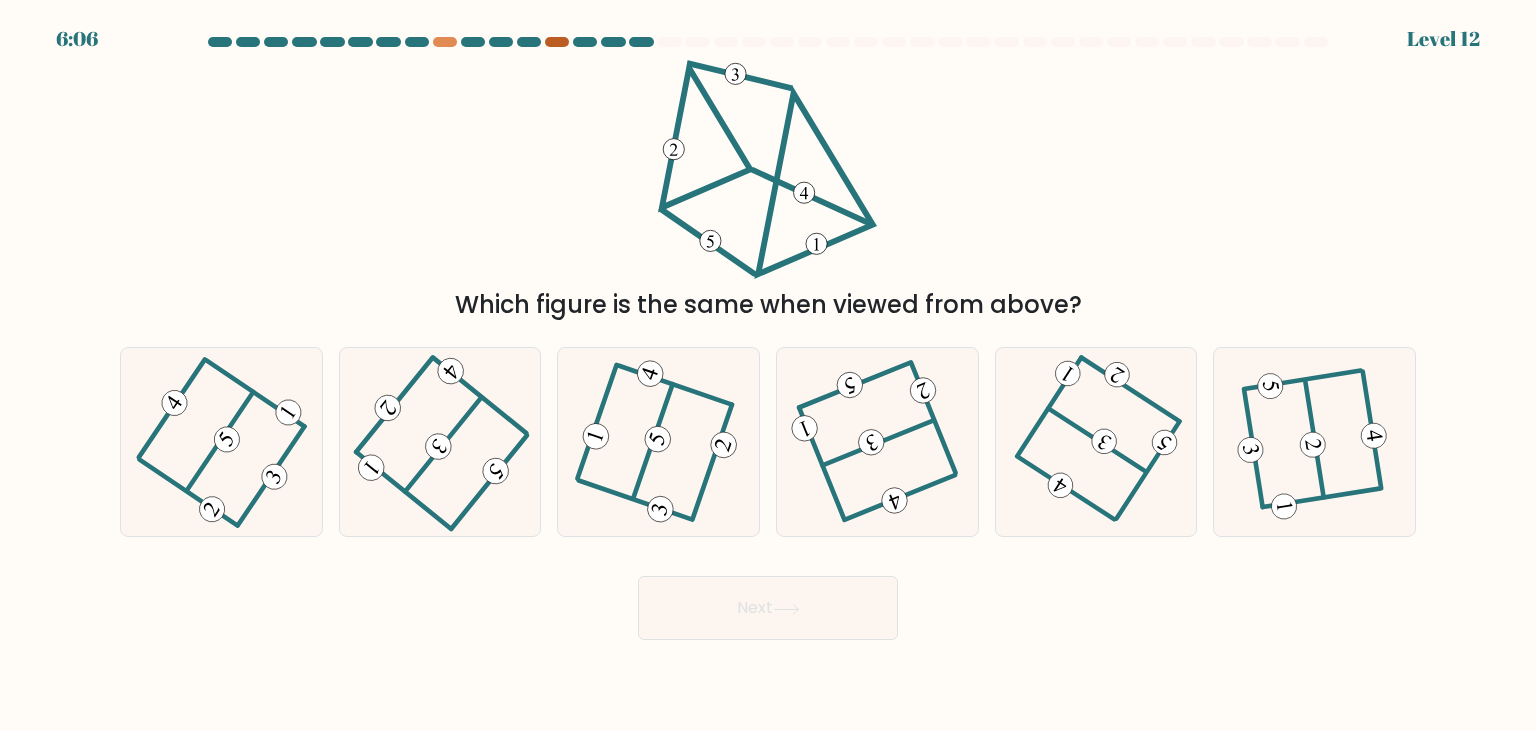 click at bounding box center [557, 42] 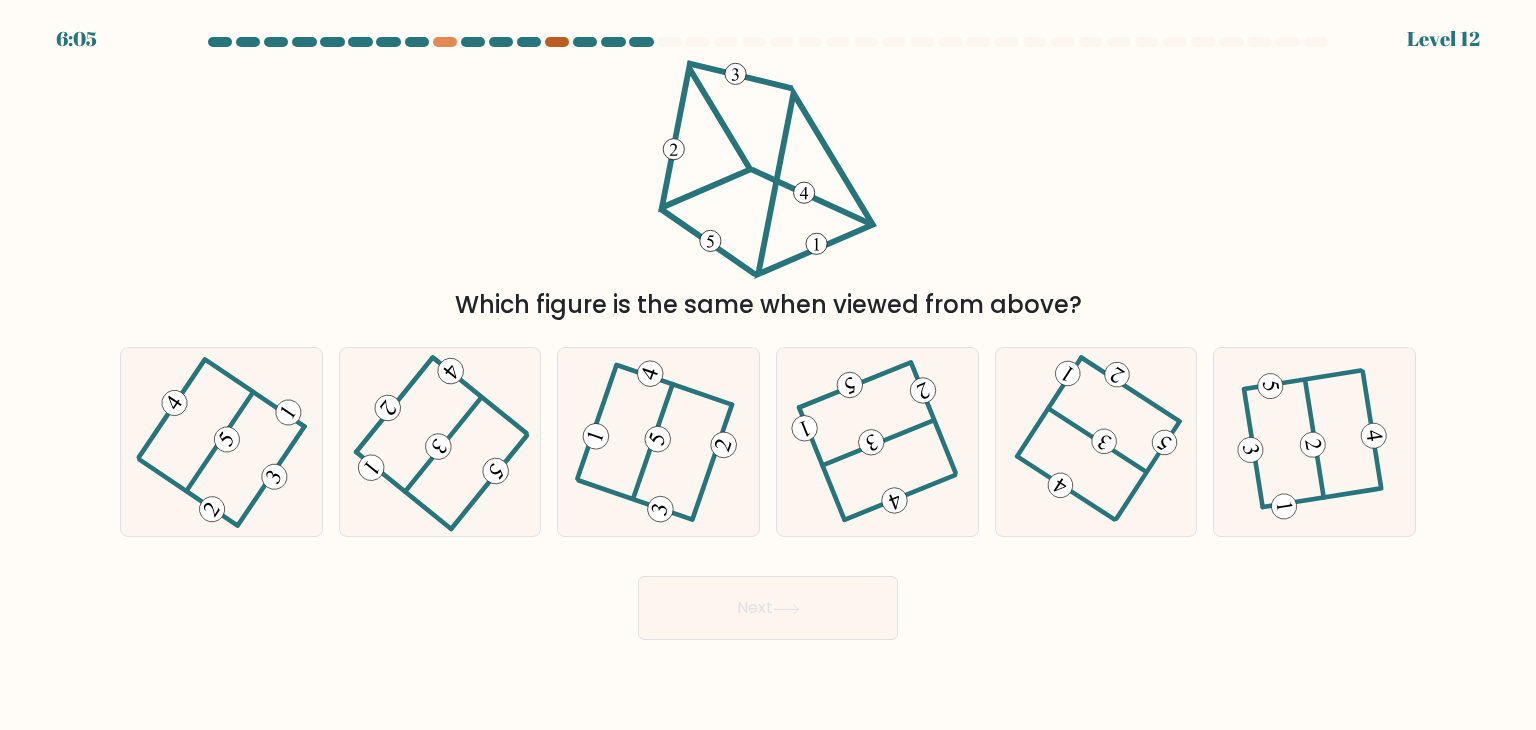 click at bounding box center (557, 42) 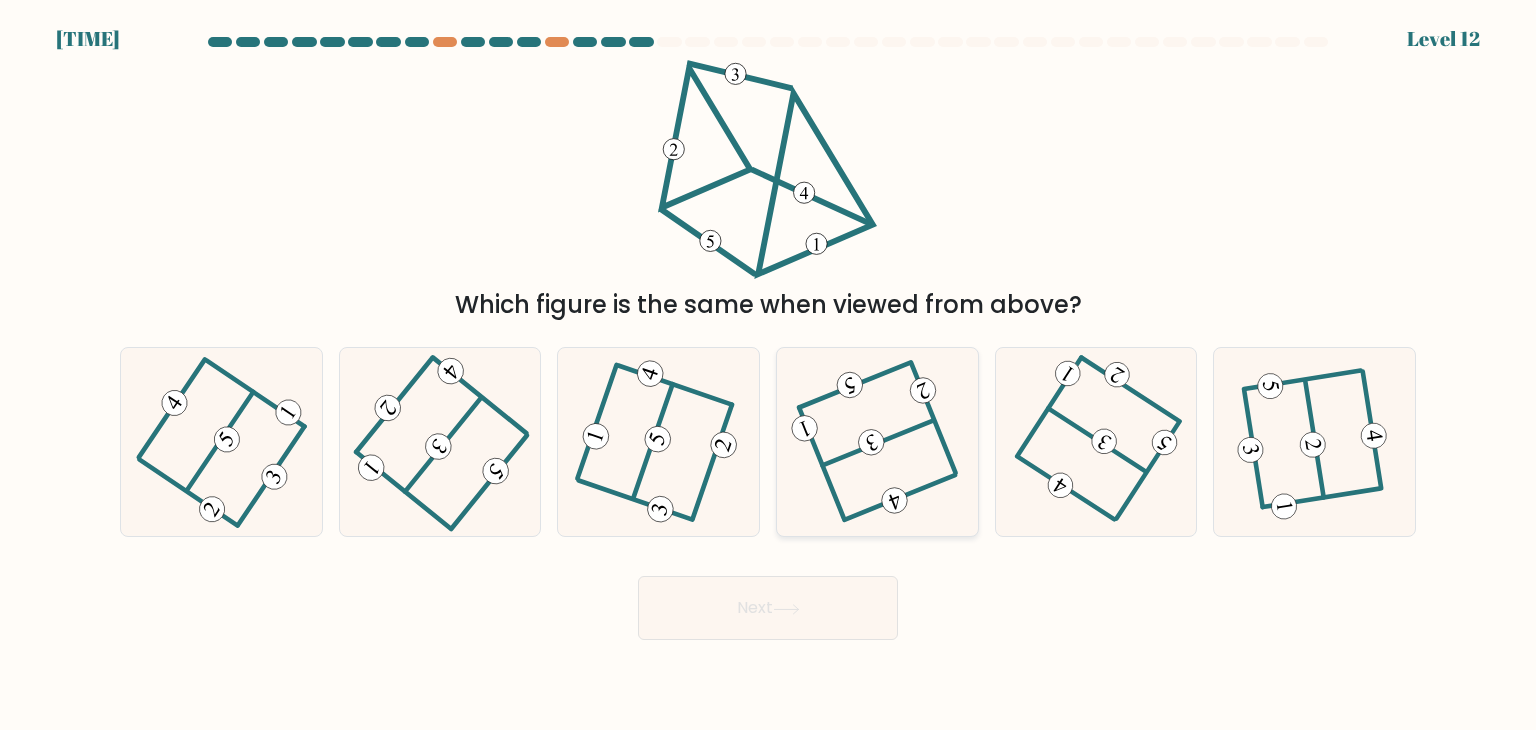 click at bounding box center [877, 442] 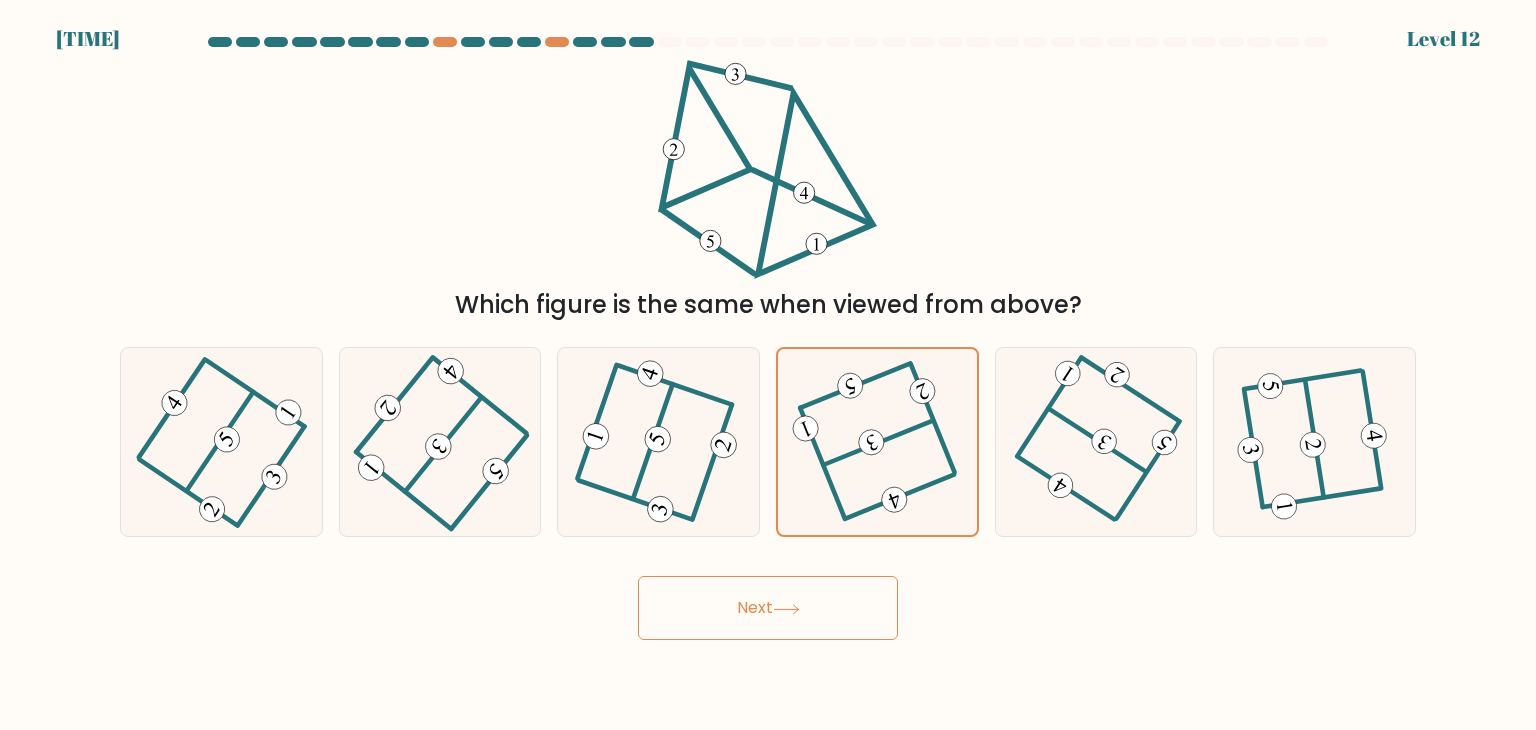 click on "Next" at bounding box center [768, 608] 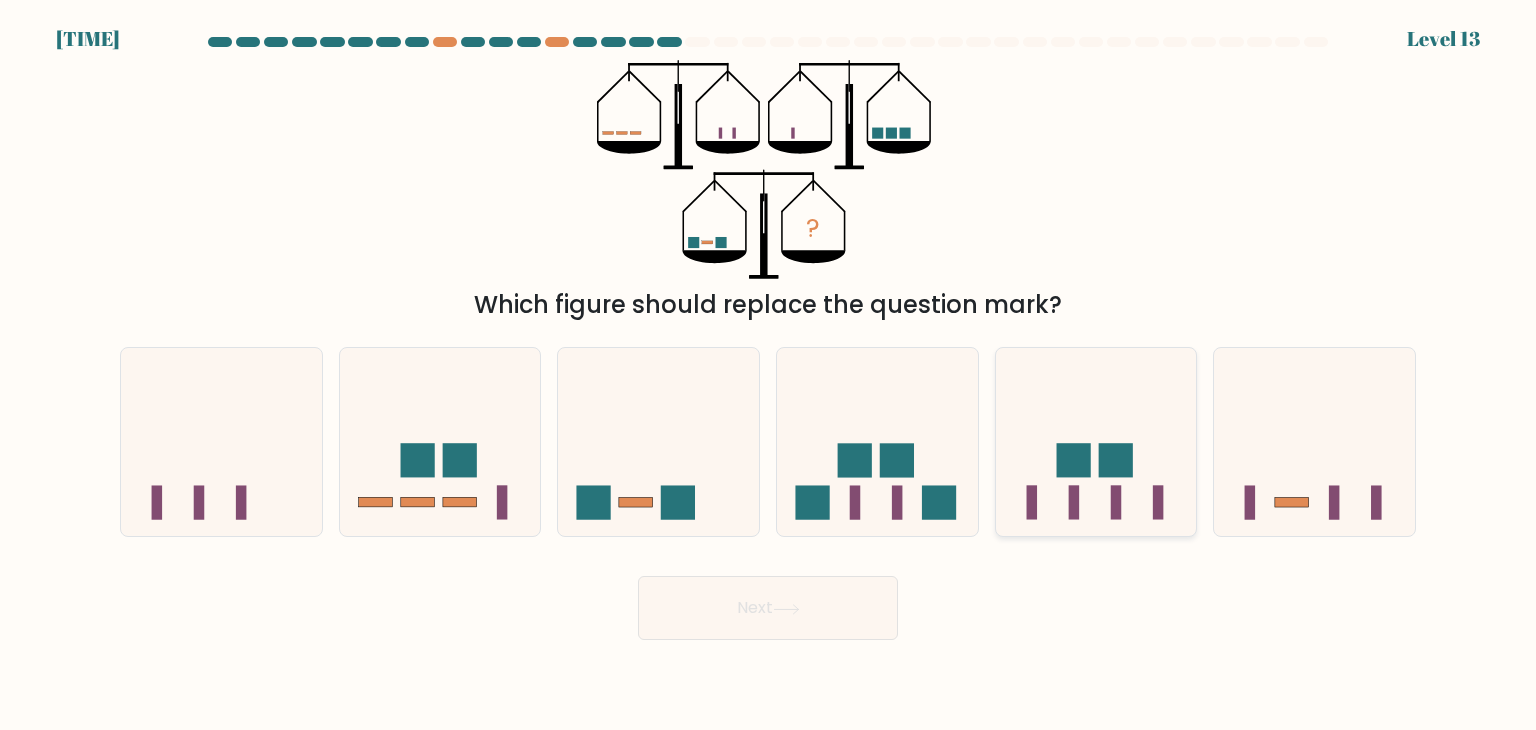 click at bounding box center [1096, 442] 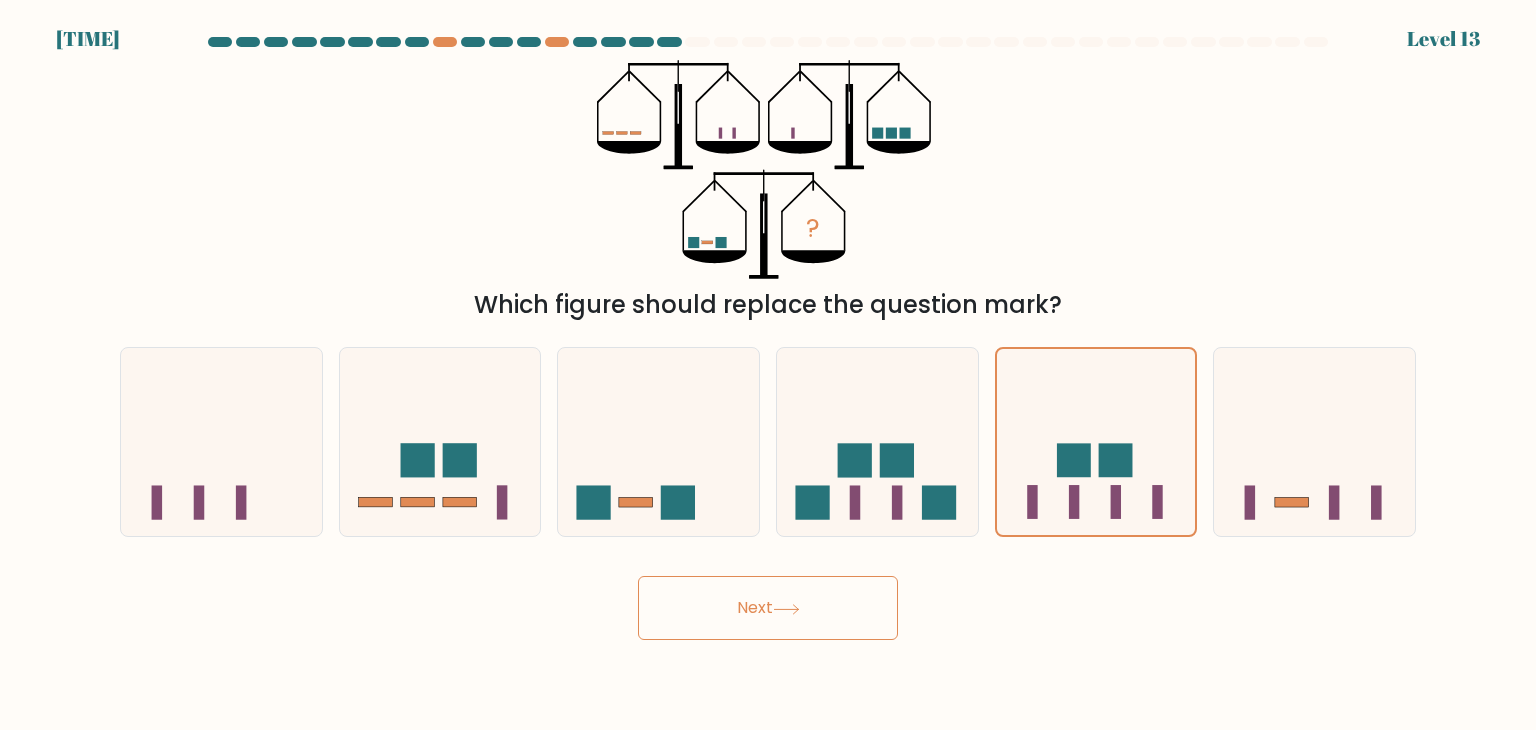 click on "Next" at bounding box center (768, 608) 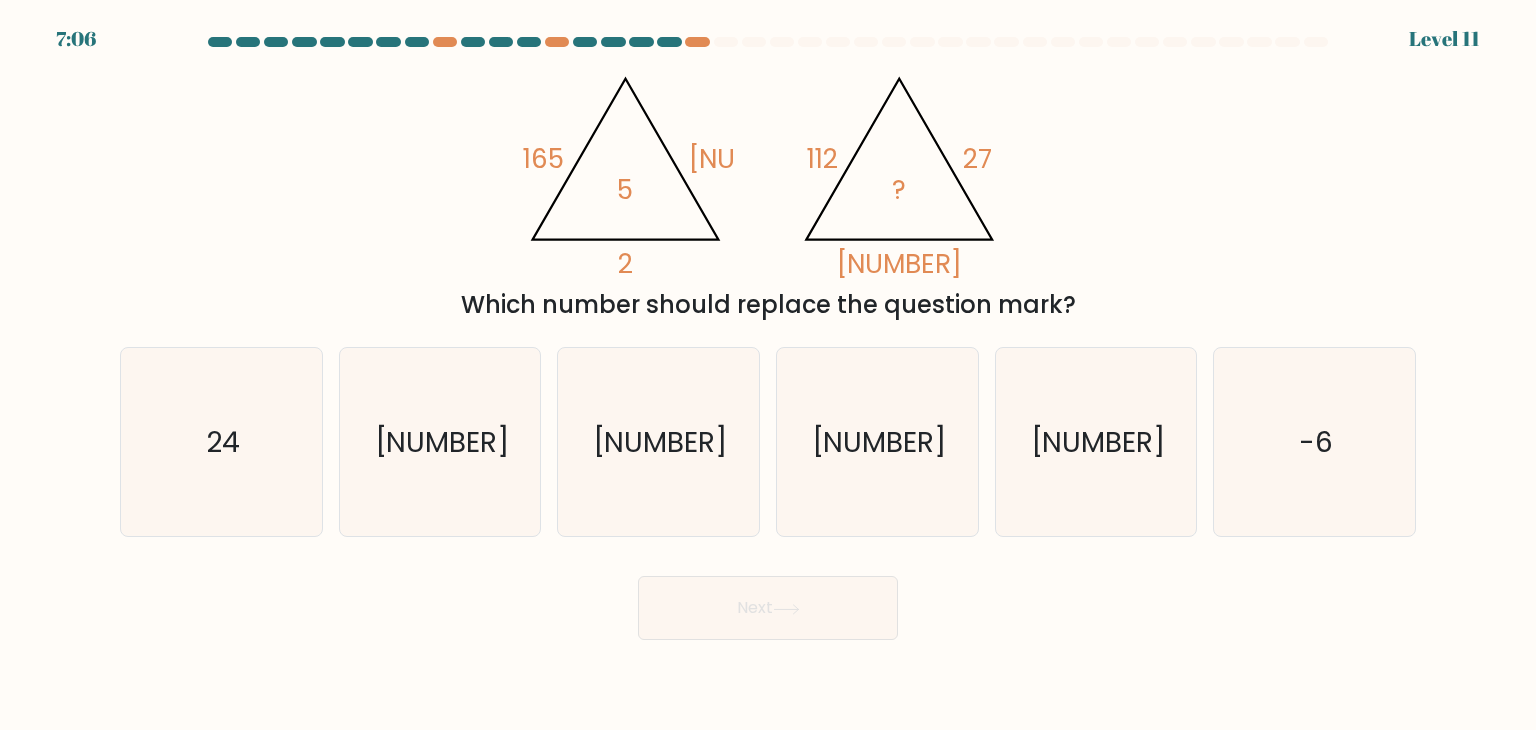 click on "[TIME]
Level [NUMBER]" at bounding box center (768, 27) 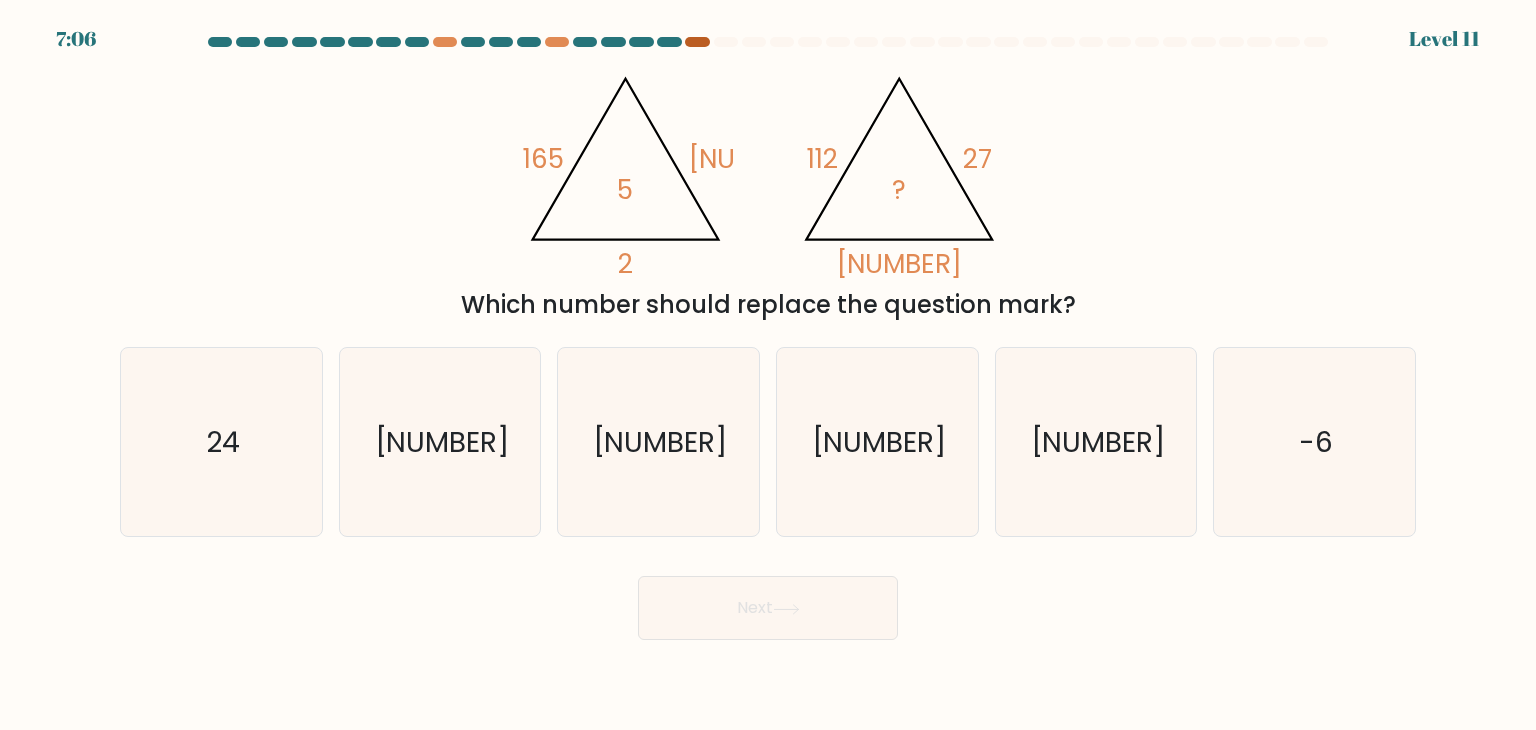 click at bounding box center [697, 42] 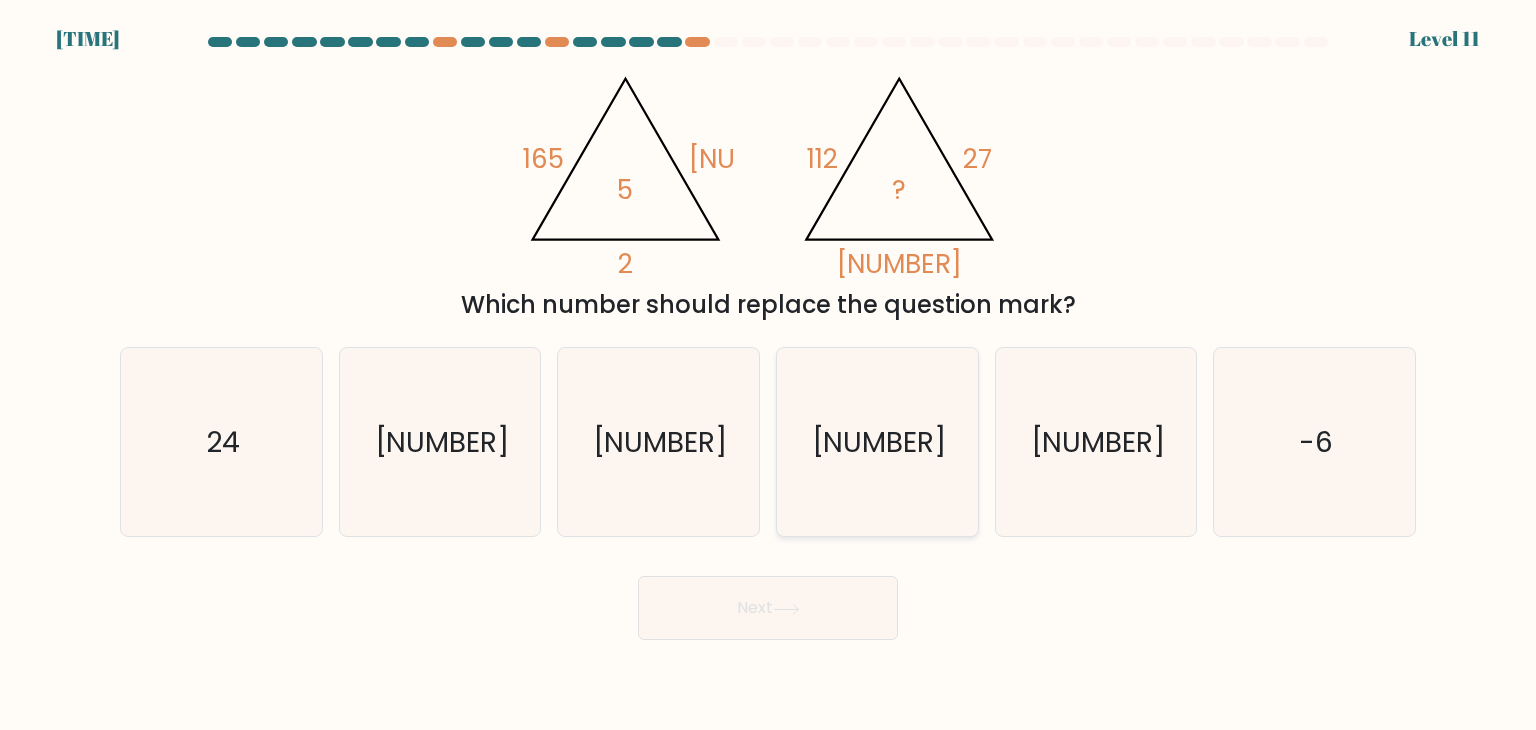 click on "[NUMBER]" at bounding box center [877, 442] 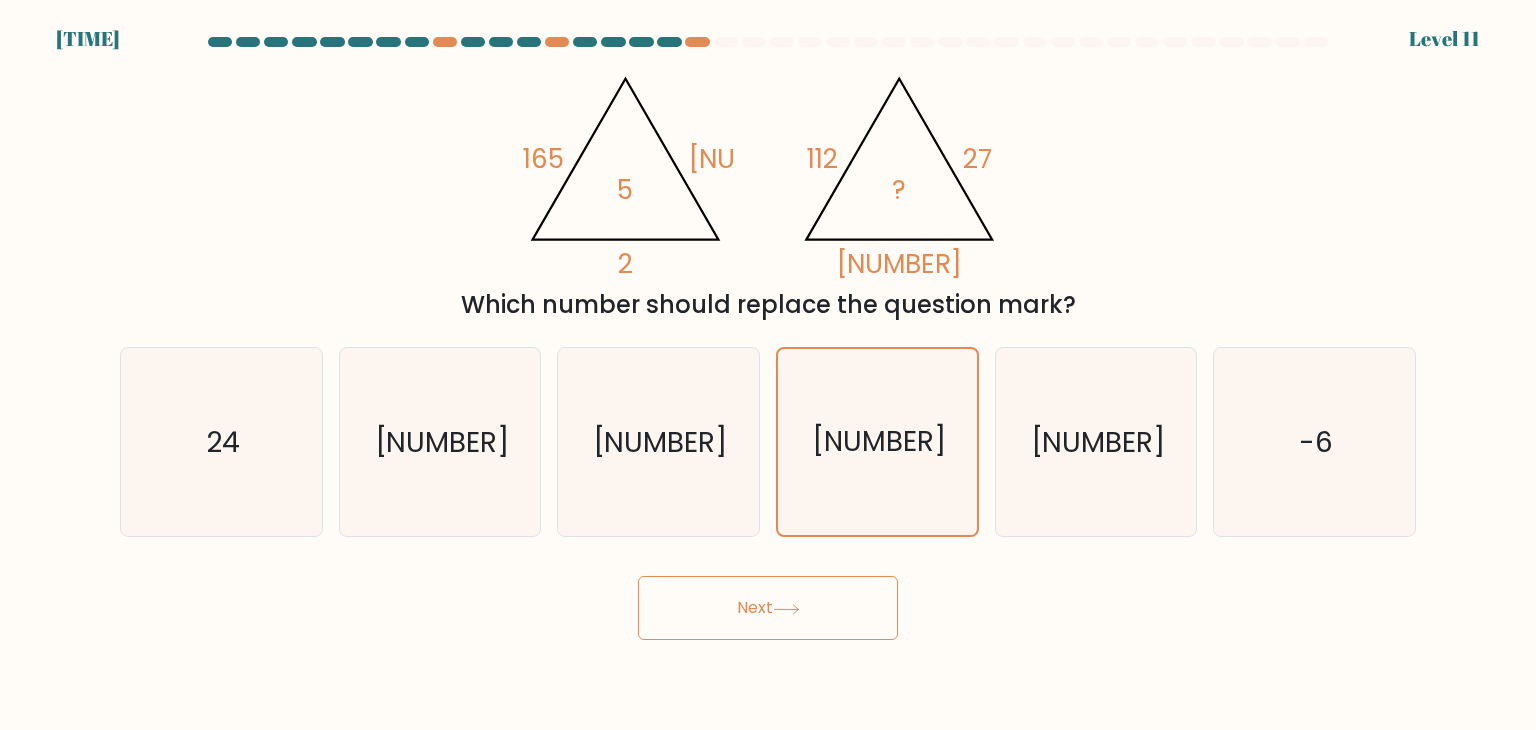 click on "Next" at bounding box center (768, 608) 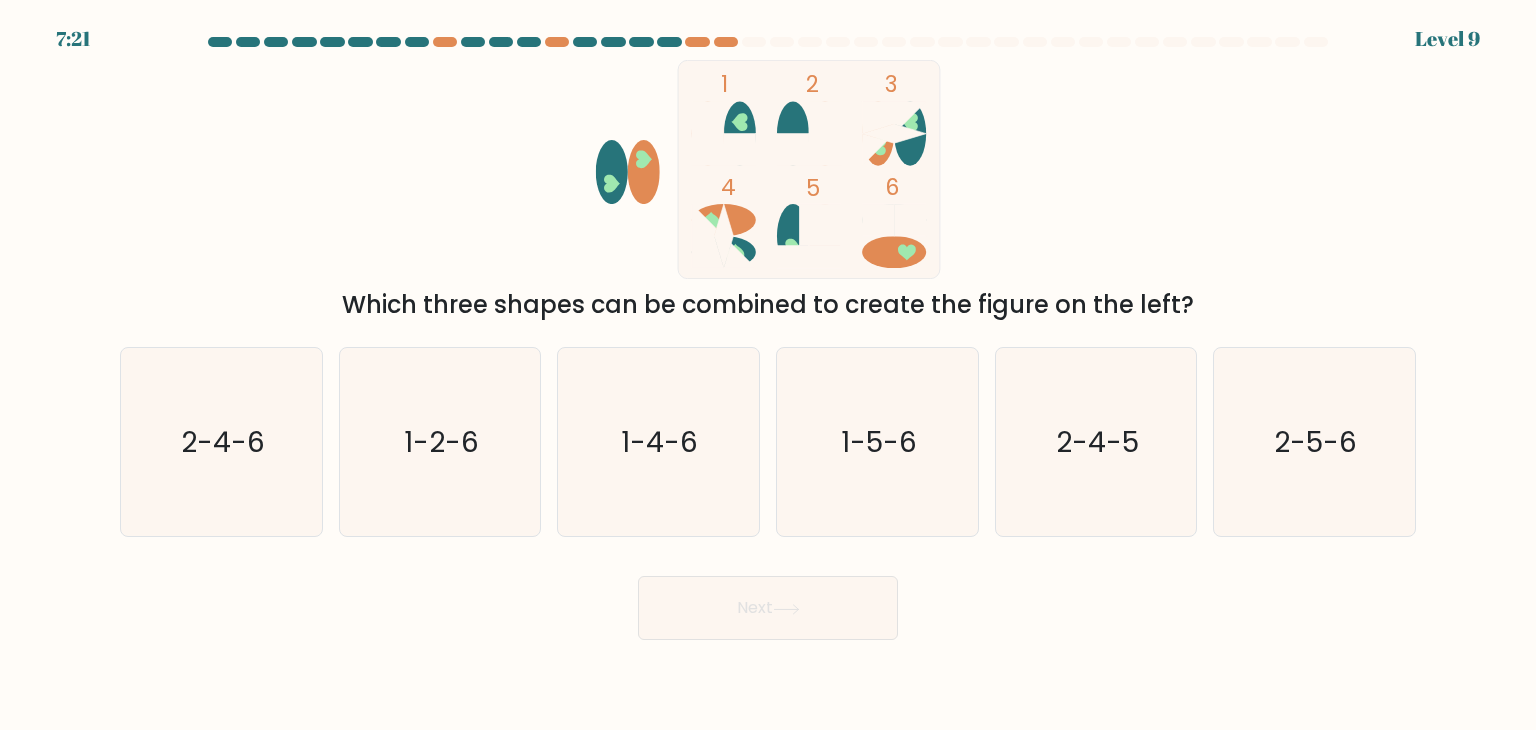 type 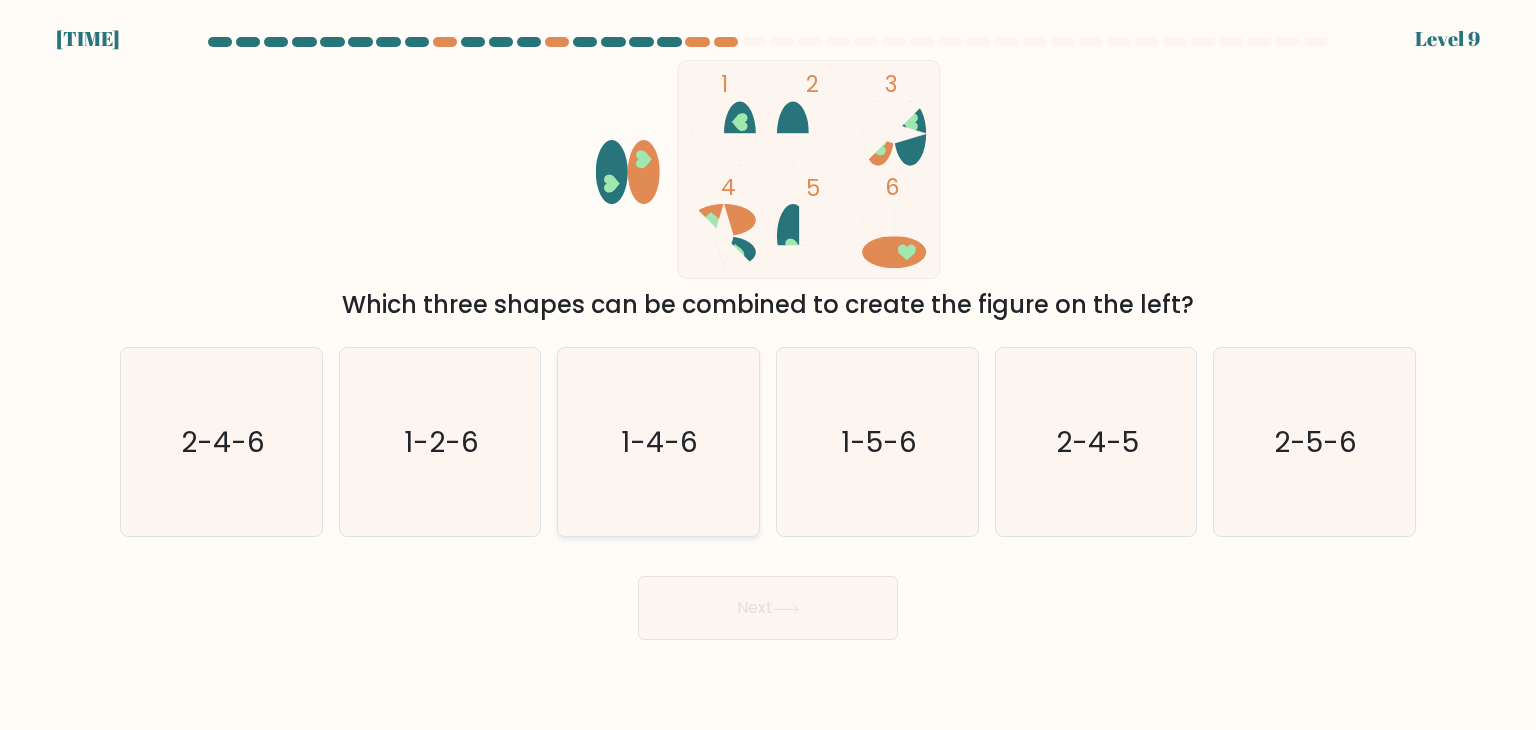 click on "1-4-6" at bounding box center [658, 442] 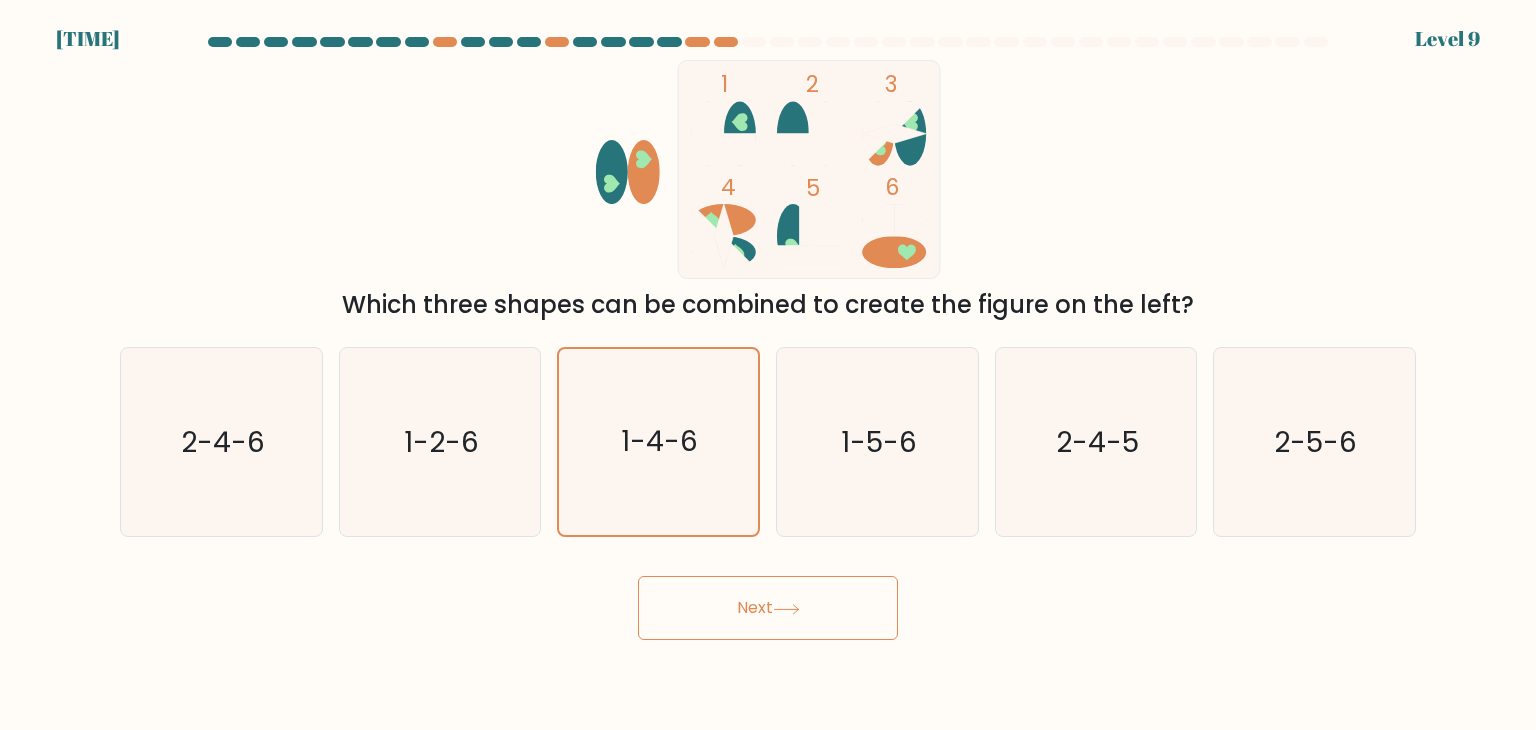 click on "Next" at bounding box center (768, 608) 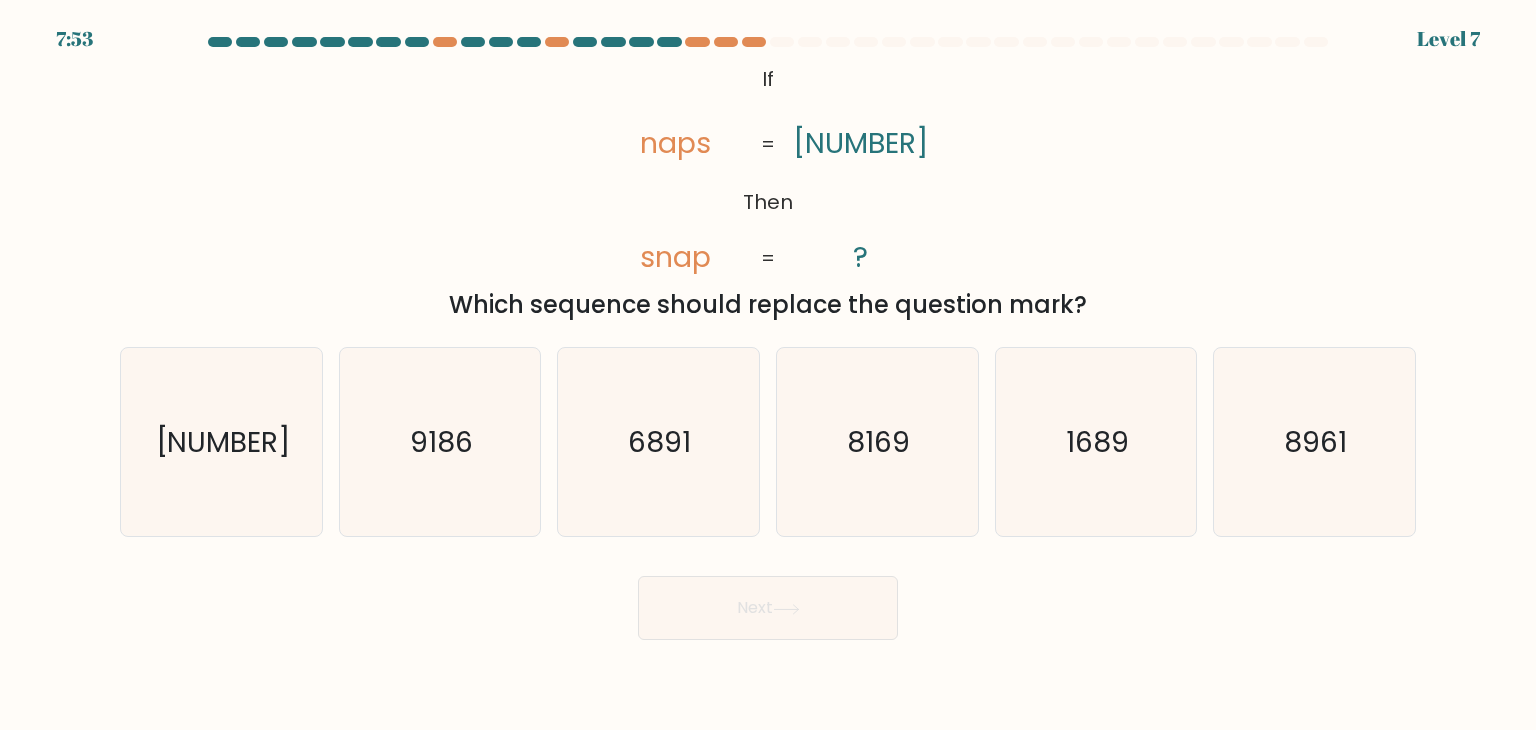 click at bounding box center (768, 46) 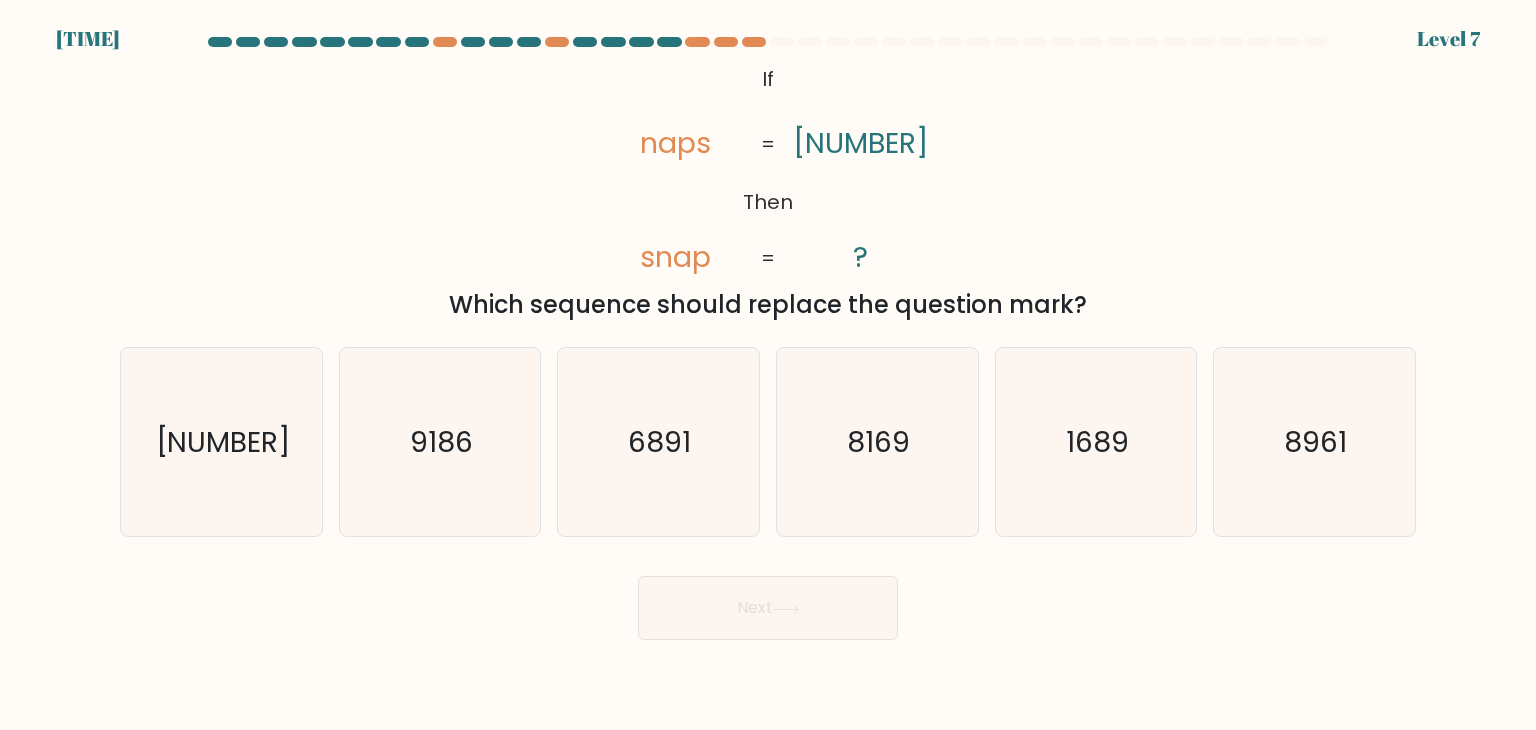 click at bounding box center [768, 42] 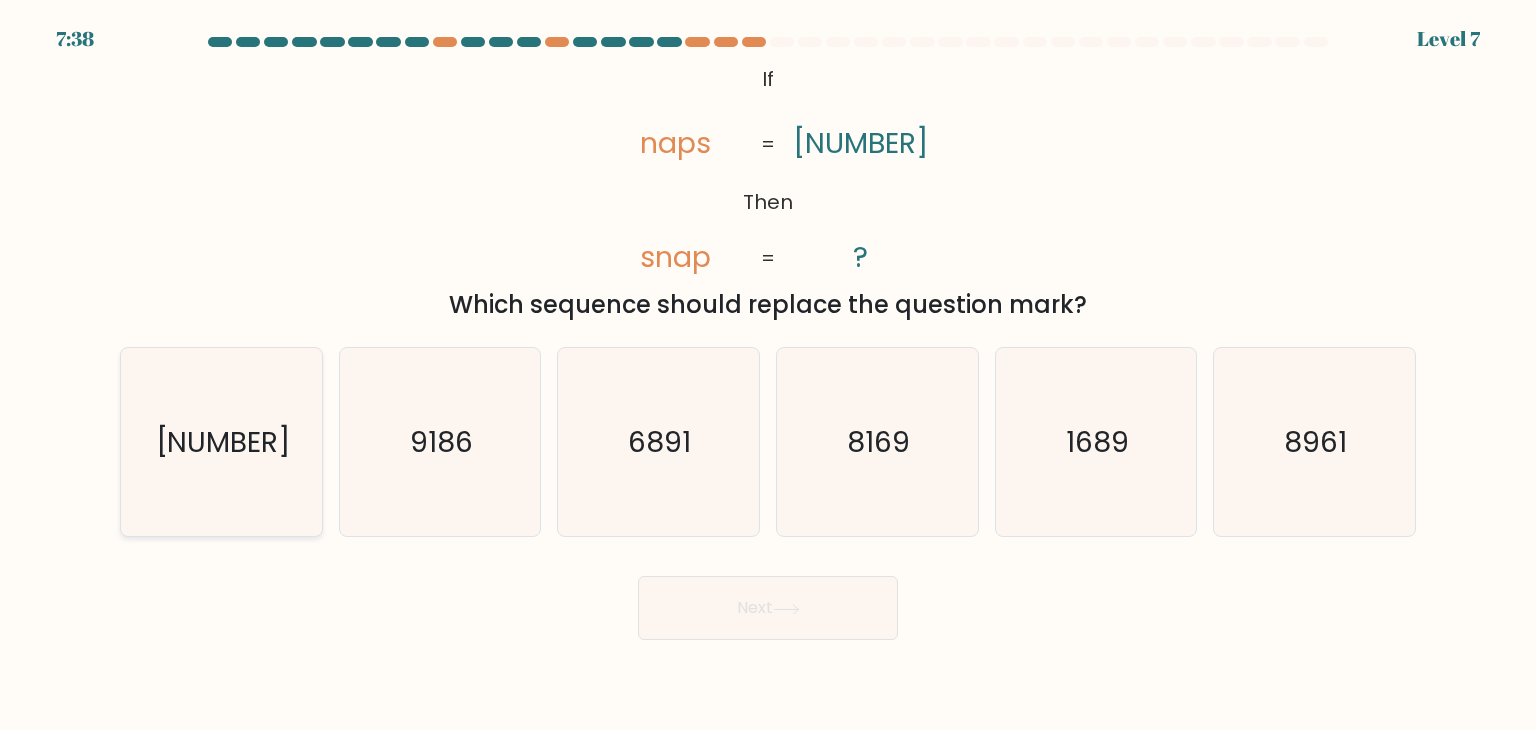 click on "[NUMBER]" at bounding box center [221, 442] 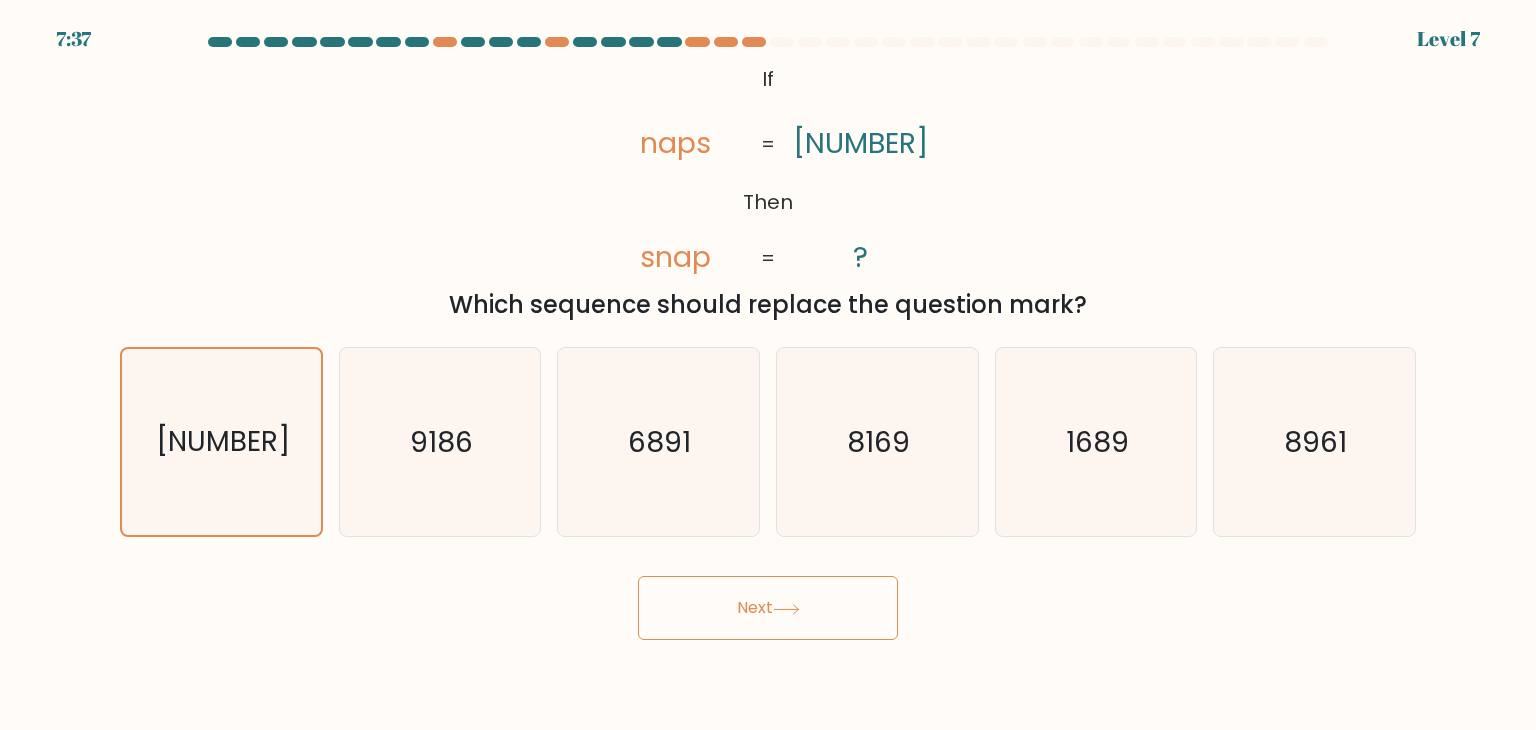 click on "Next" at bounding box center [768, 608] 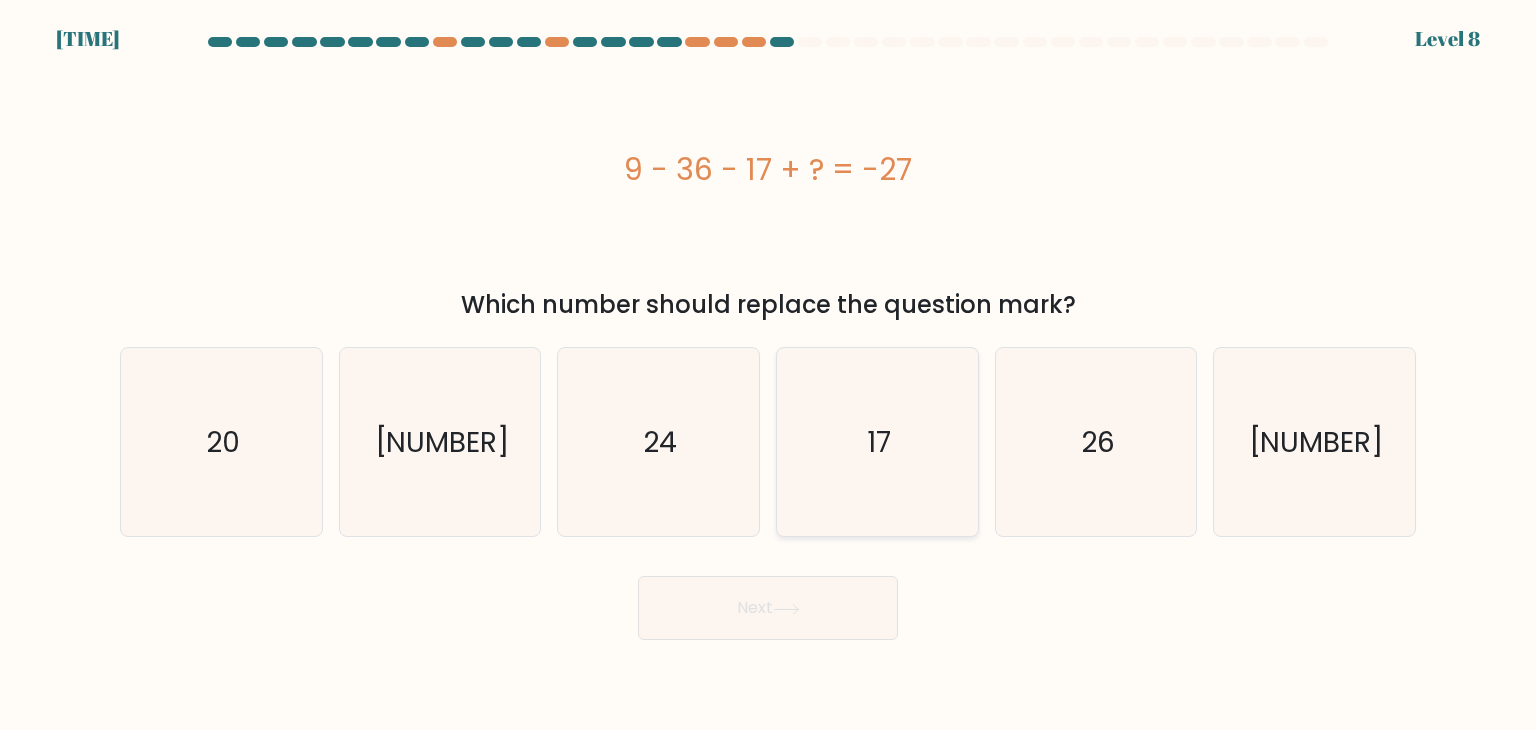 click on "17" at bounding box center (879, 442) 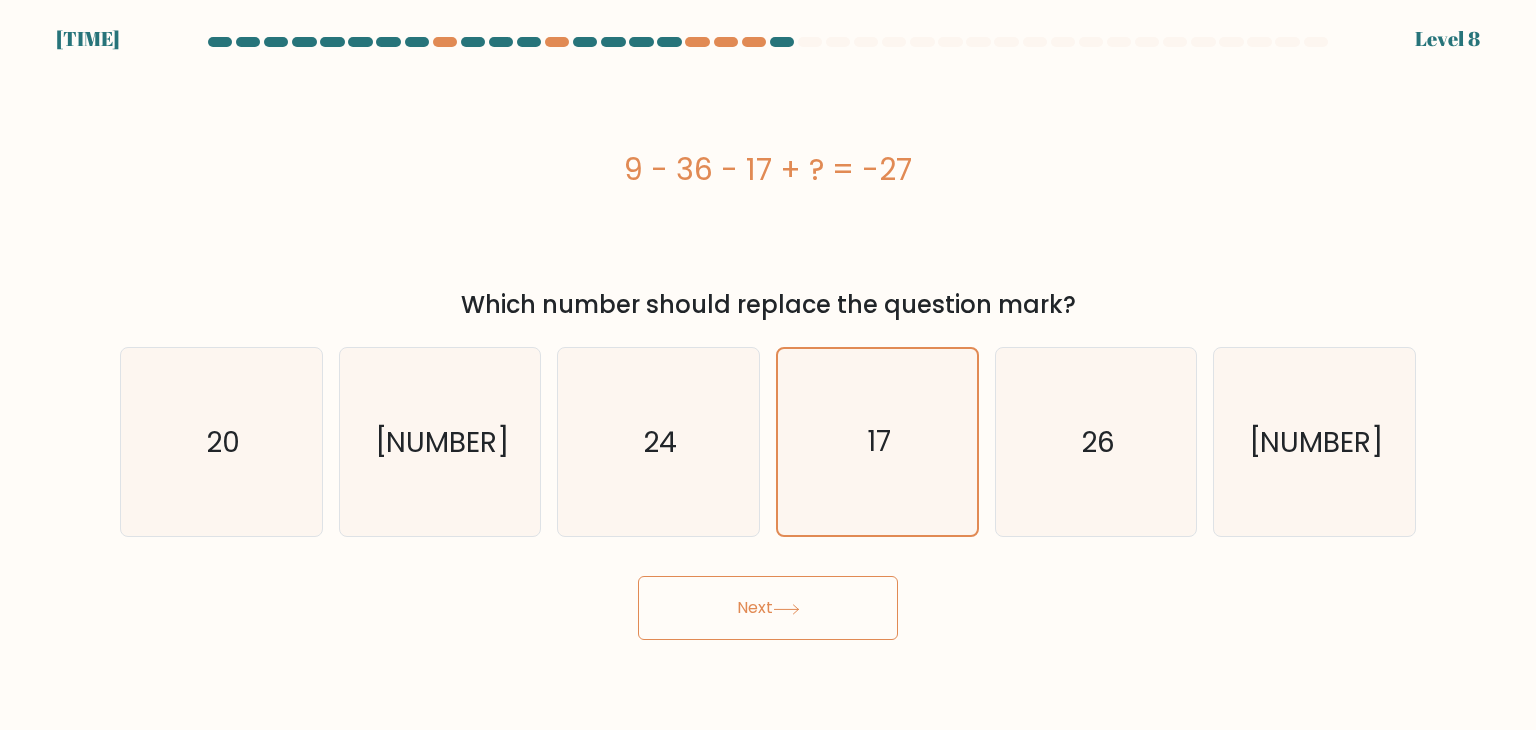 click on "Next" at bounding box center [768, 608] 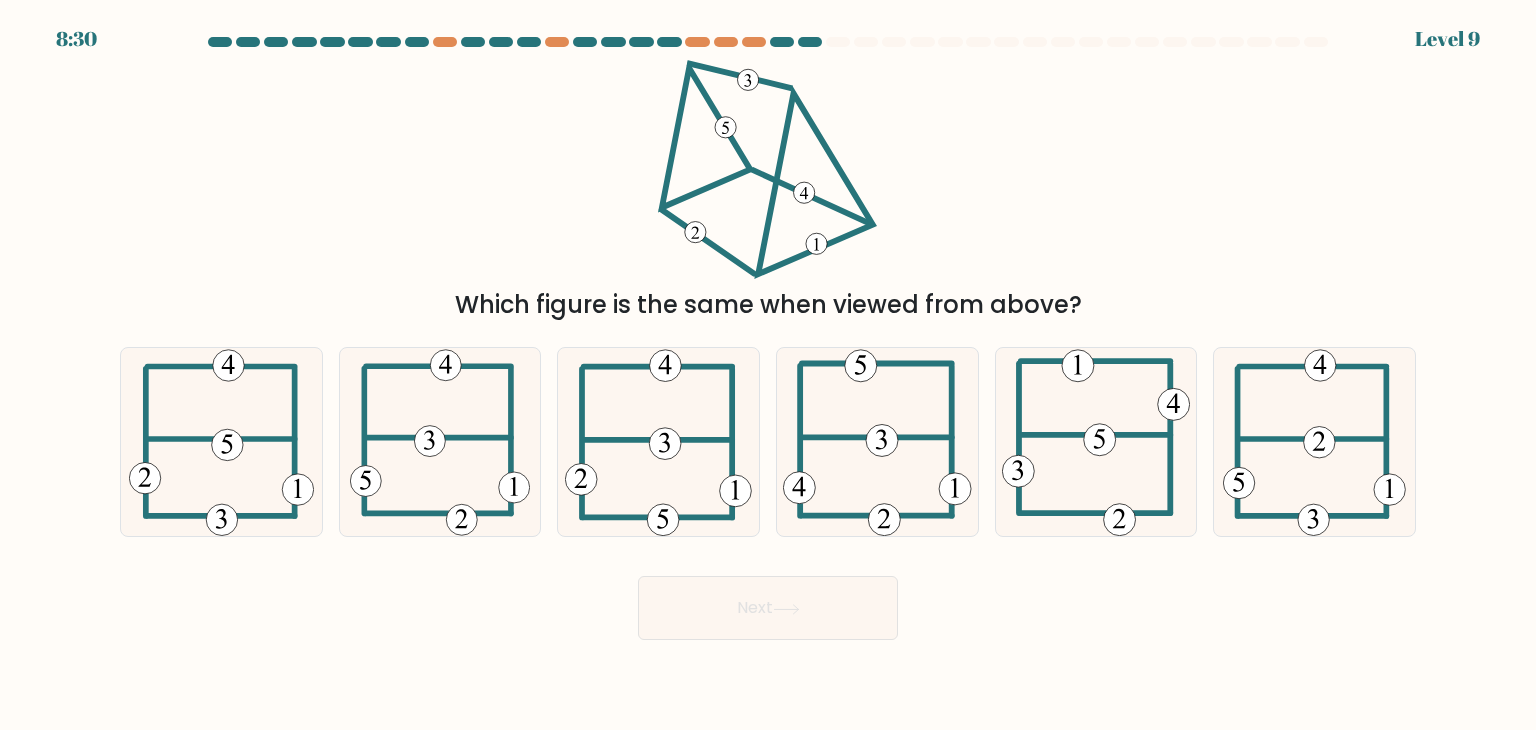 click at bounding box center (768, 42) 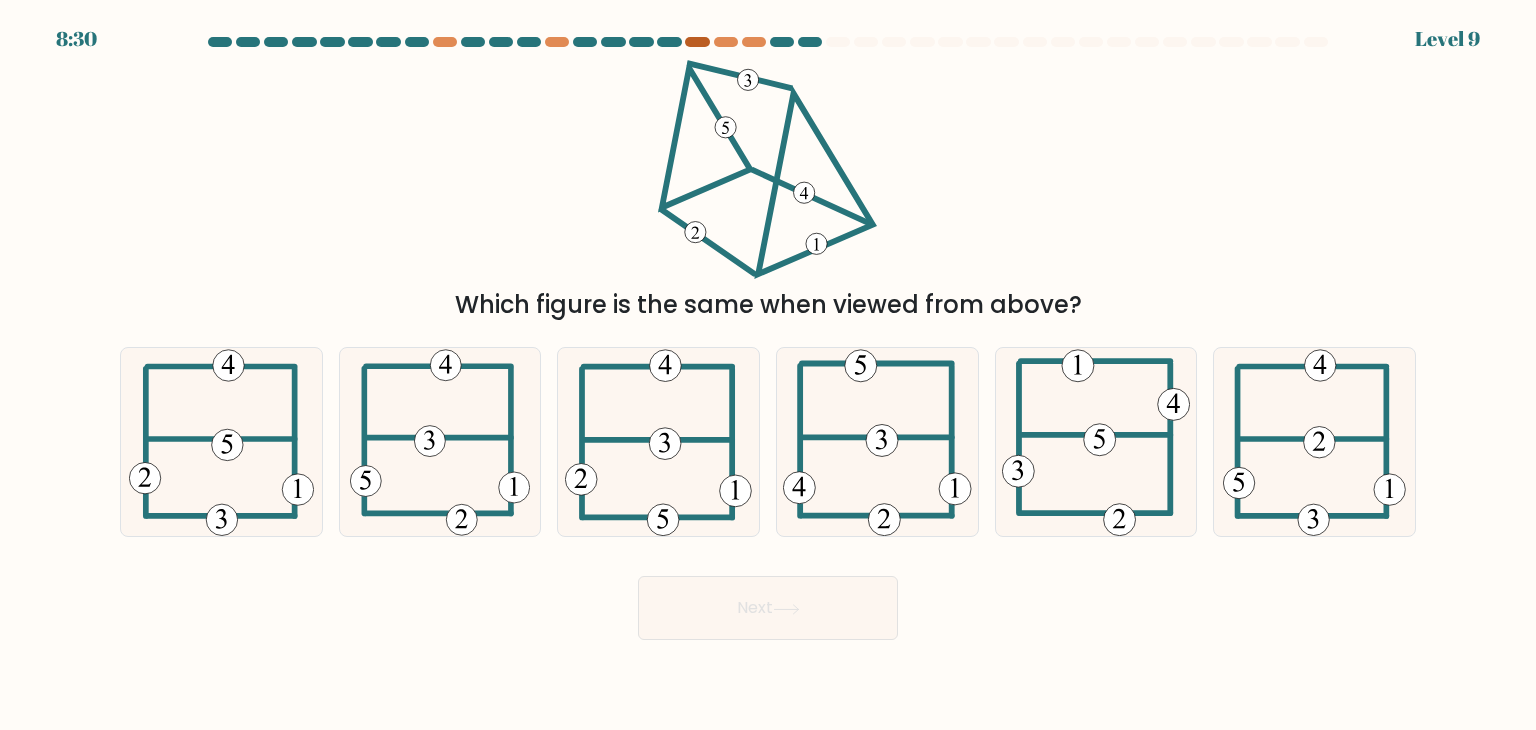 click at bounding box center (697, 42) 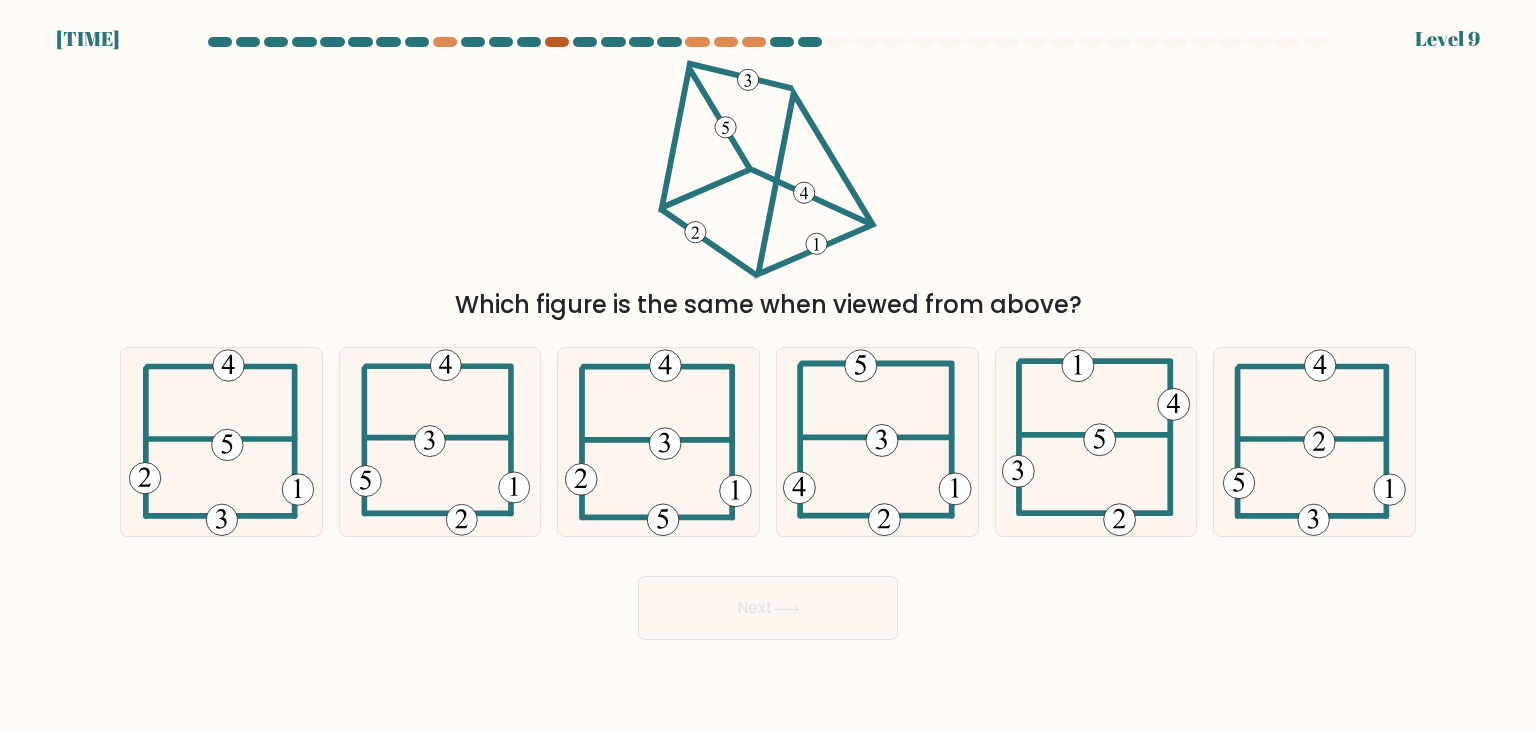 click at bounding box center [557, 42] 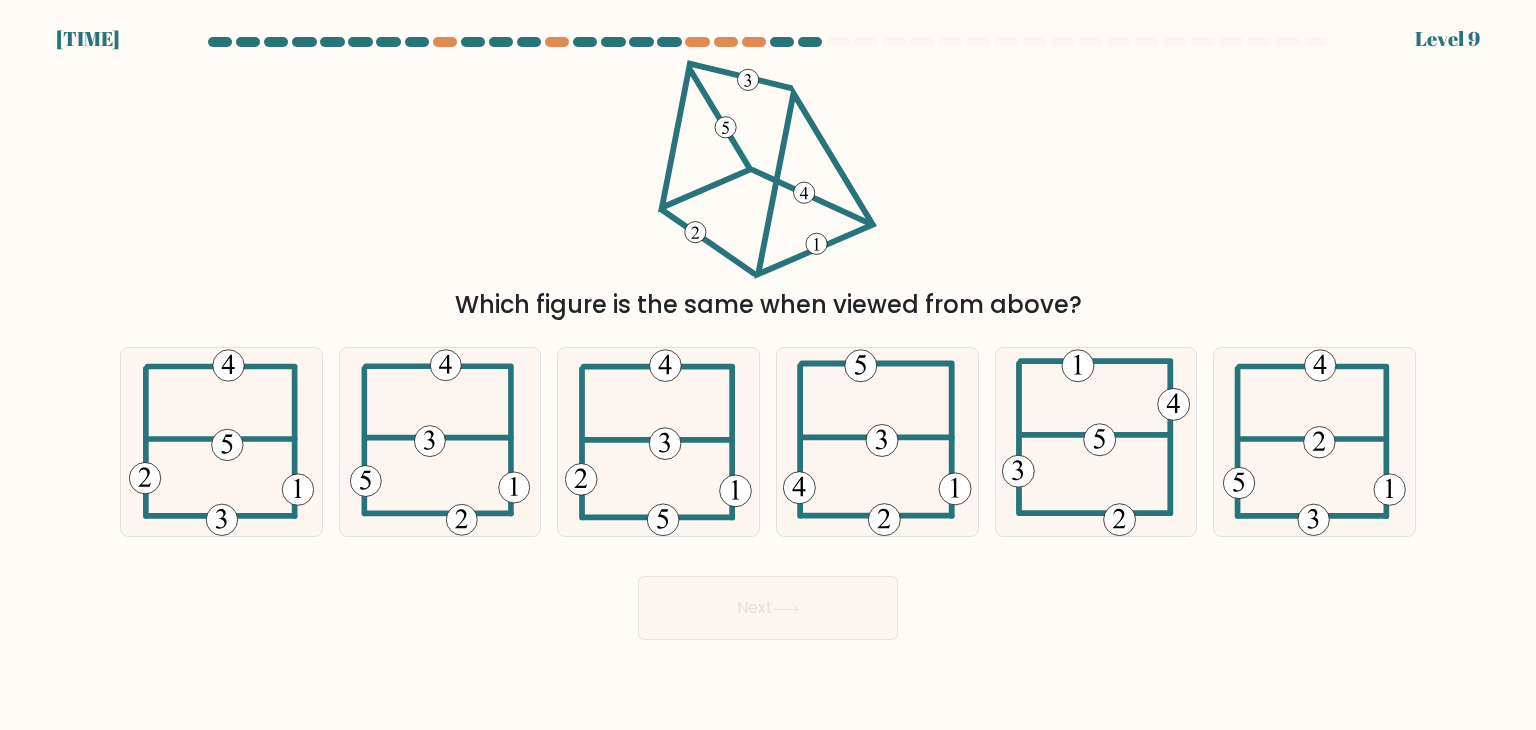 click at bounding box center (768, 46) 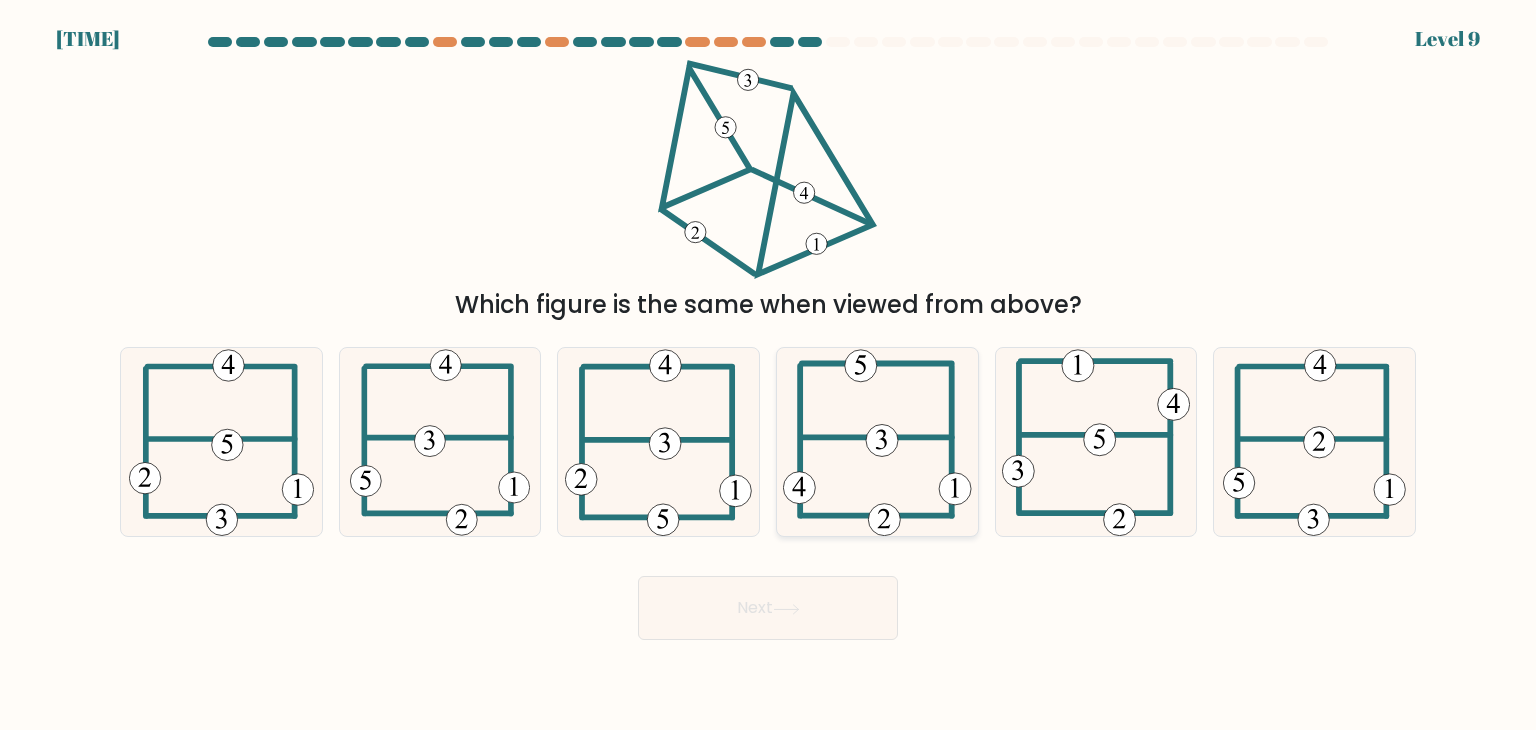 click at bounding box center [877, 442] 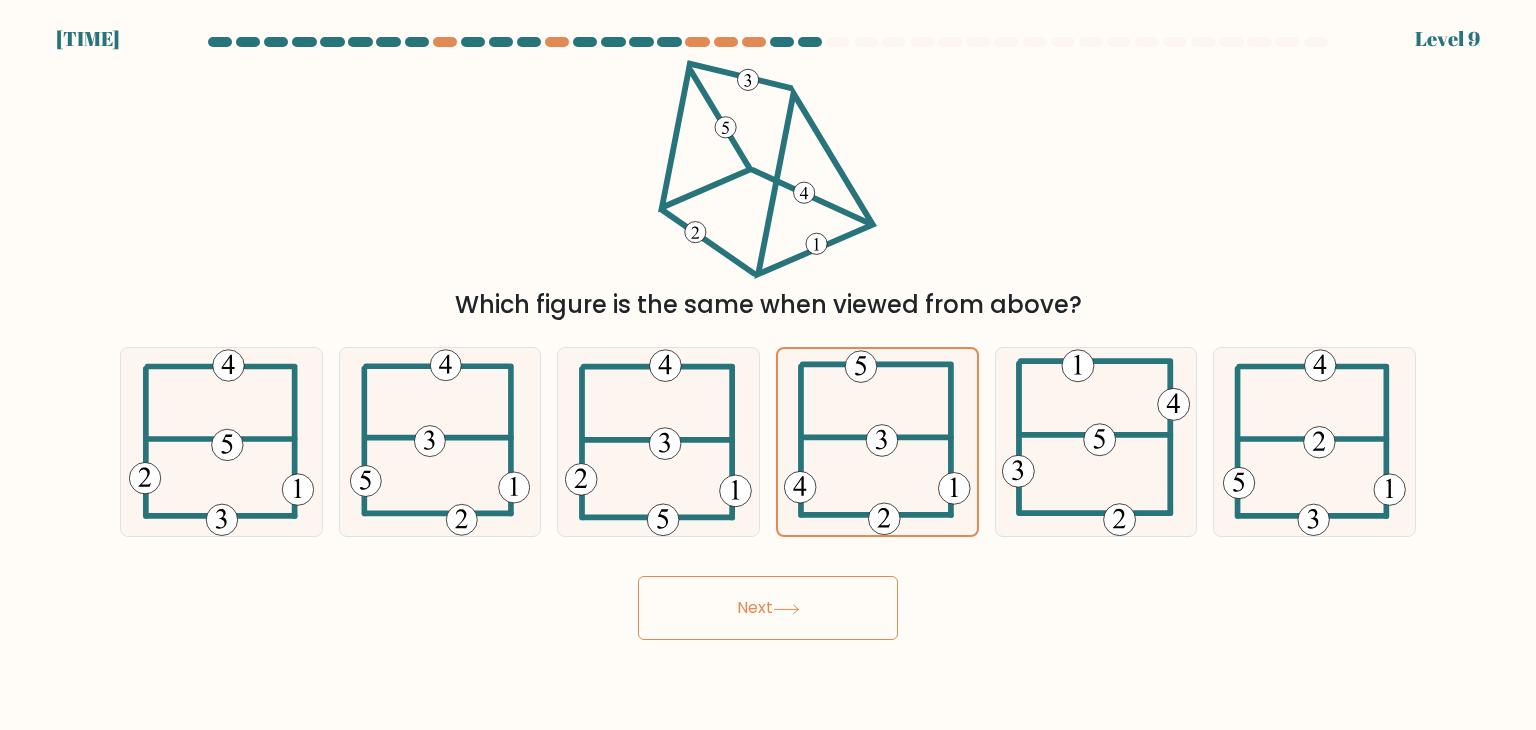 click on "Next" at bounding box center [768, 608] 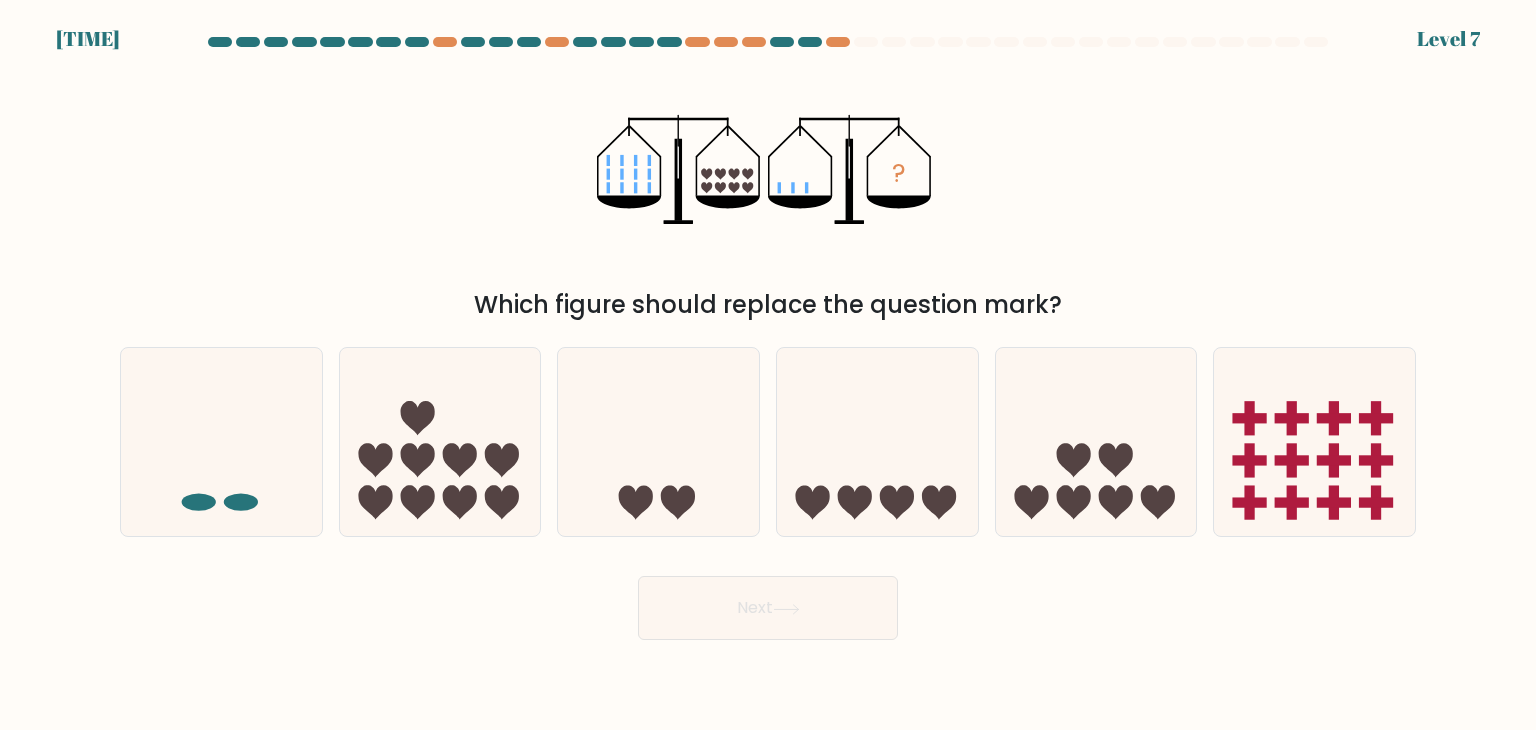 type 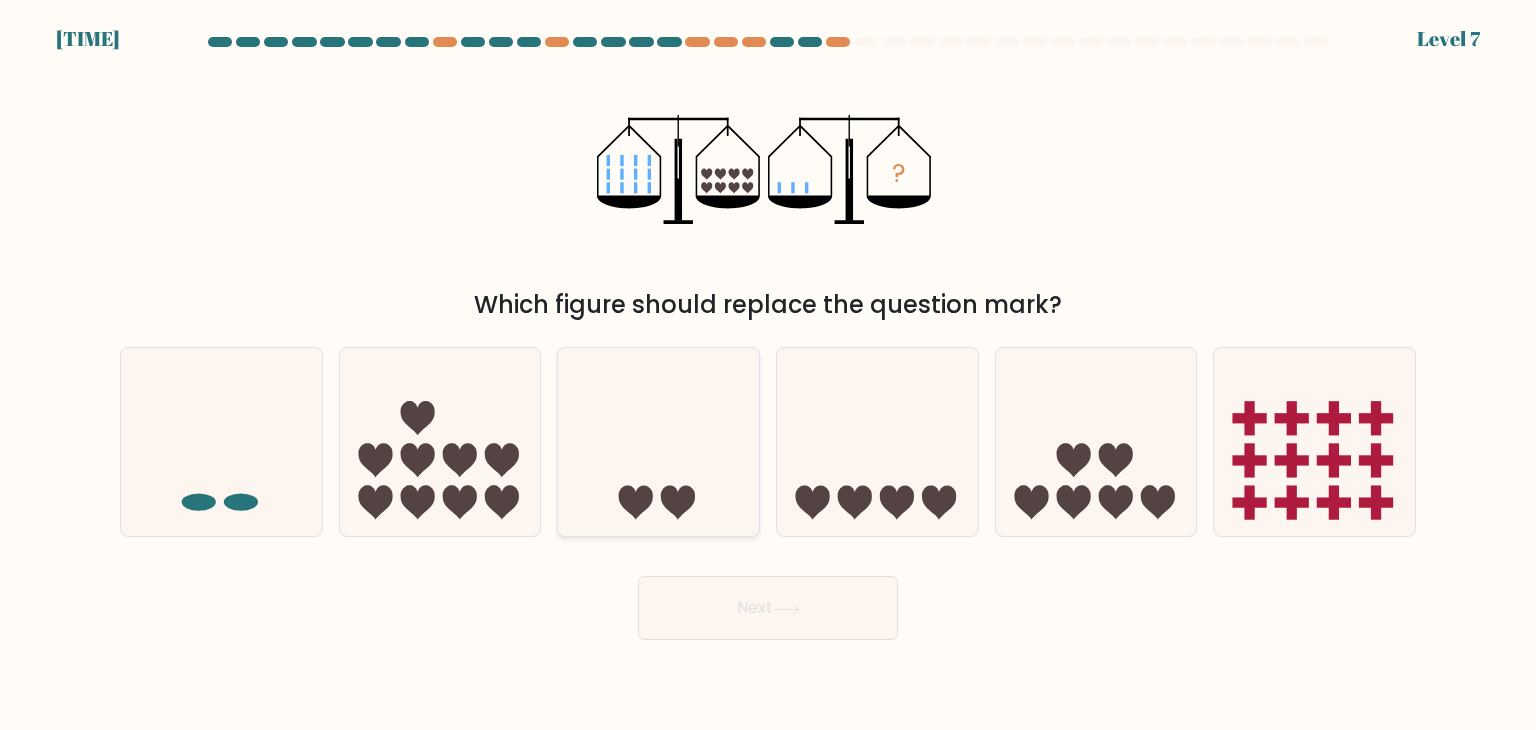 click at bounding box center (658, 442) 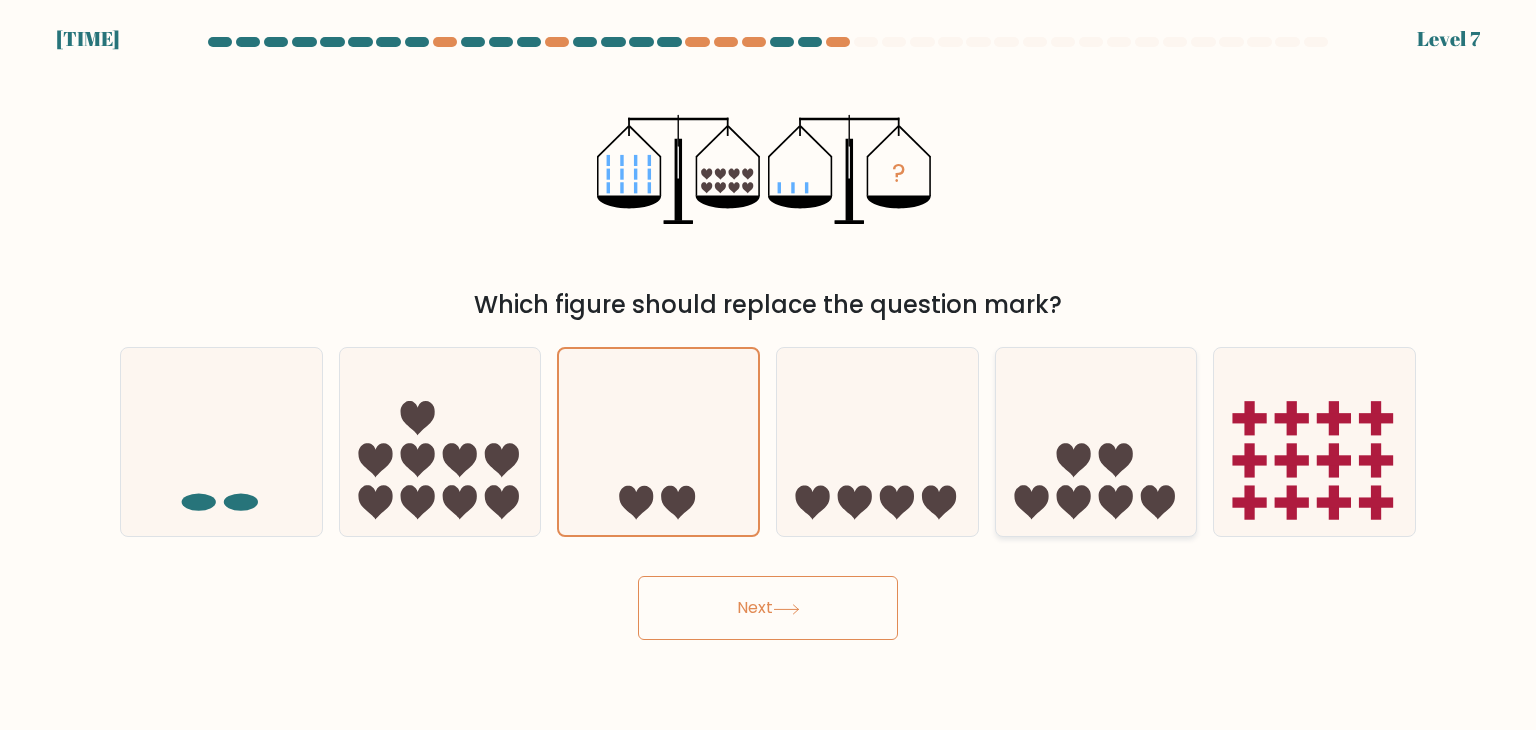 click at bounding box center (1073, 503) 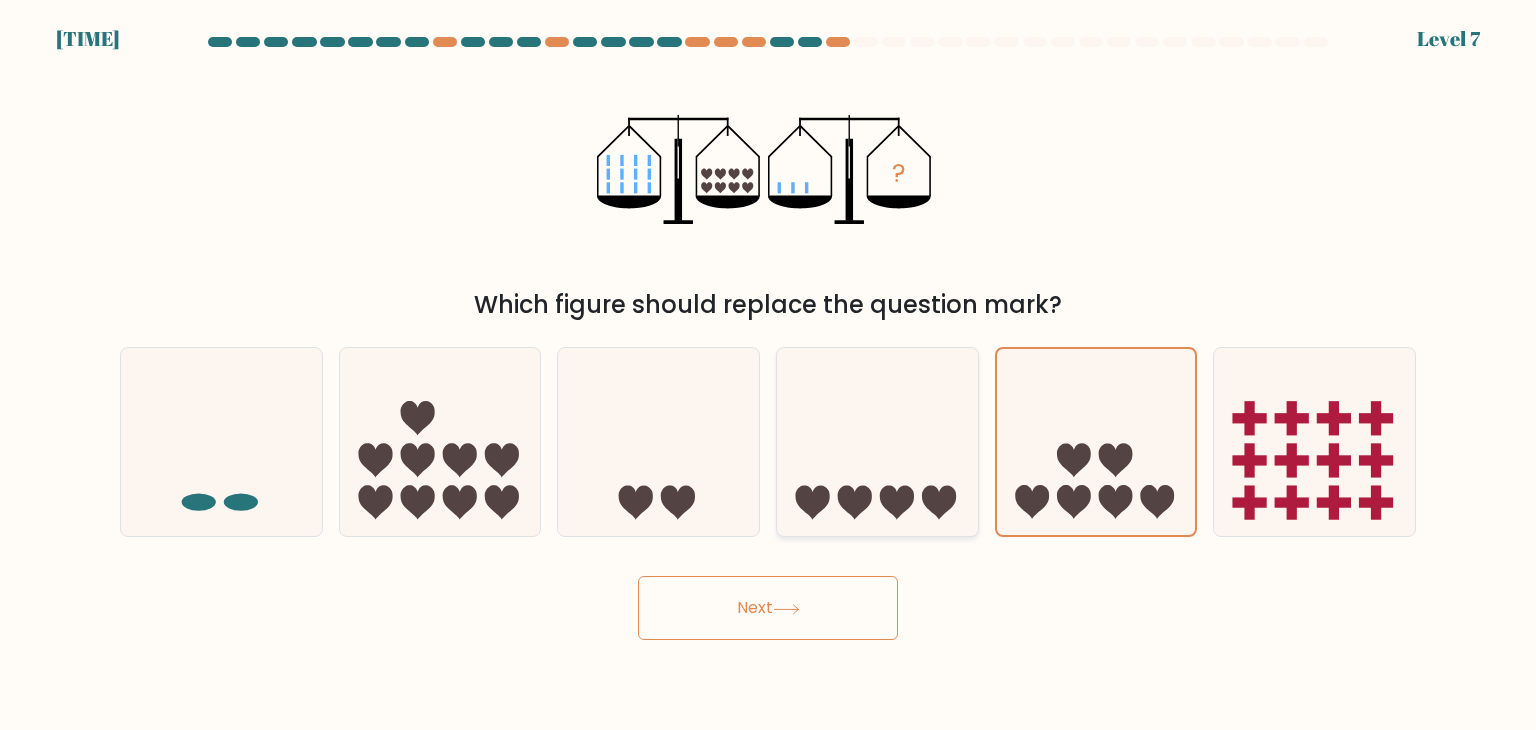 click at bounding box center (877, 442) 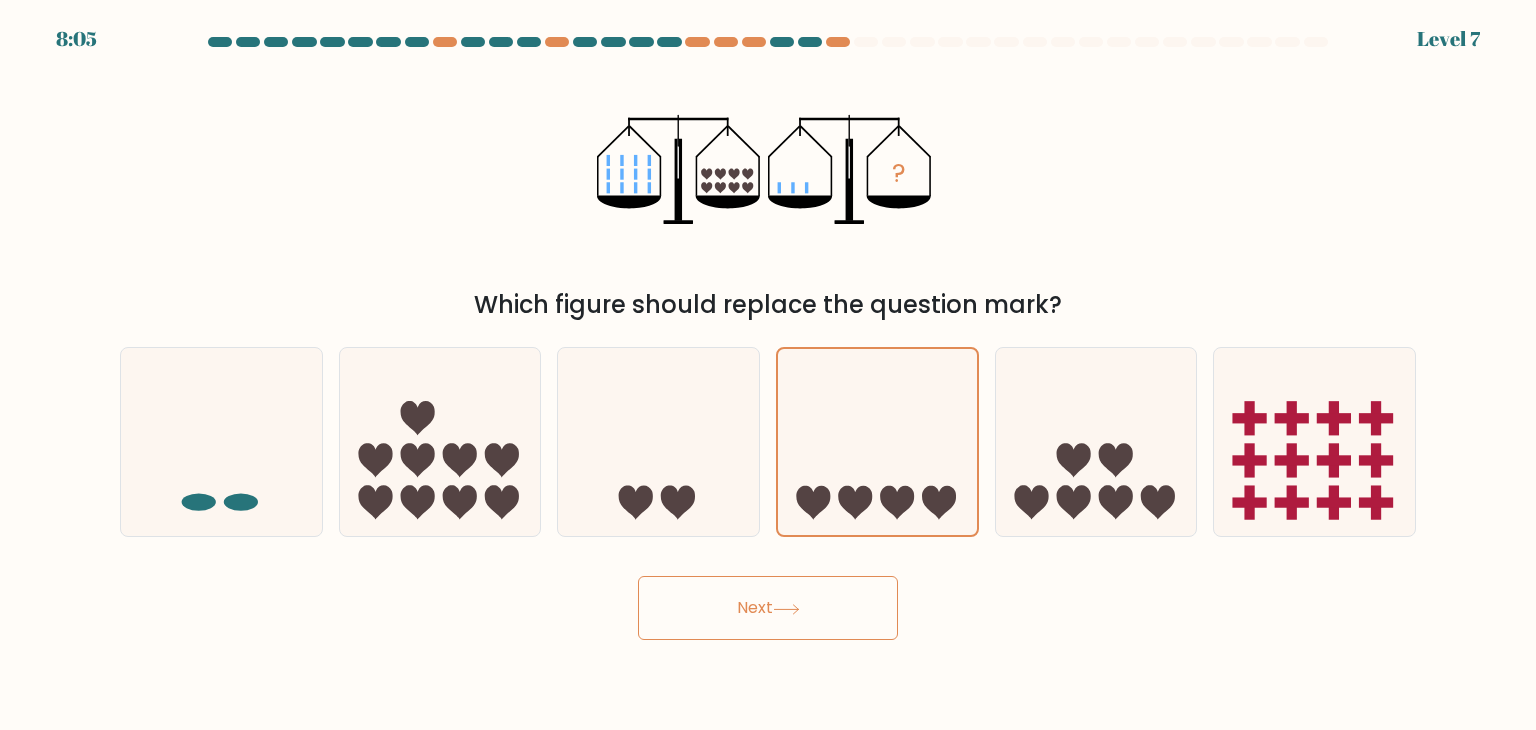 click at bounding box center [786, 608] 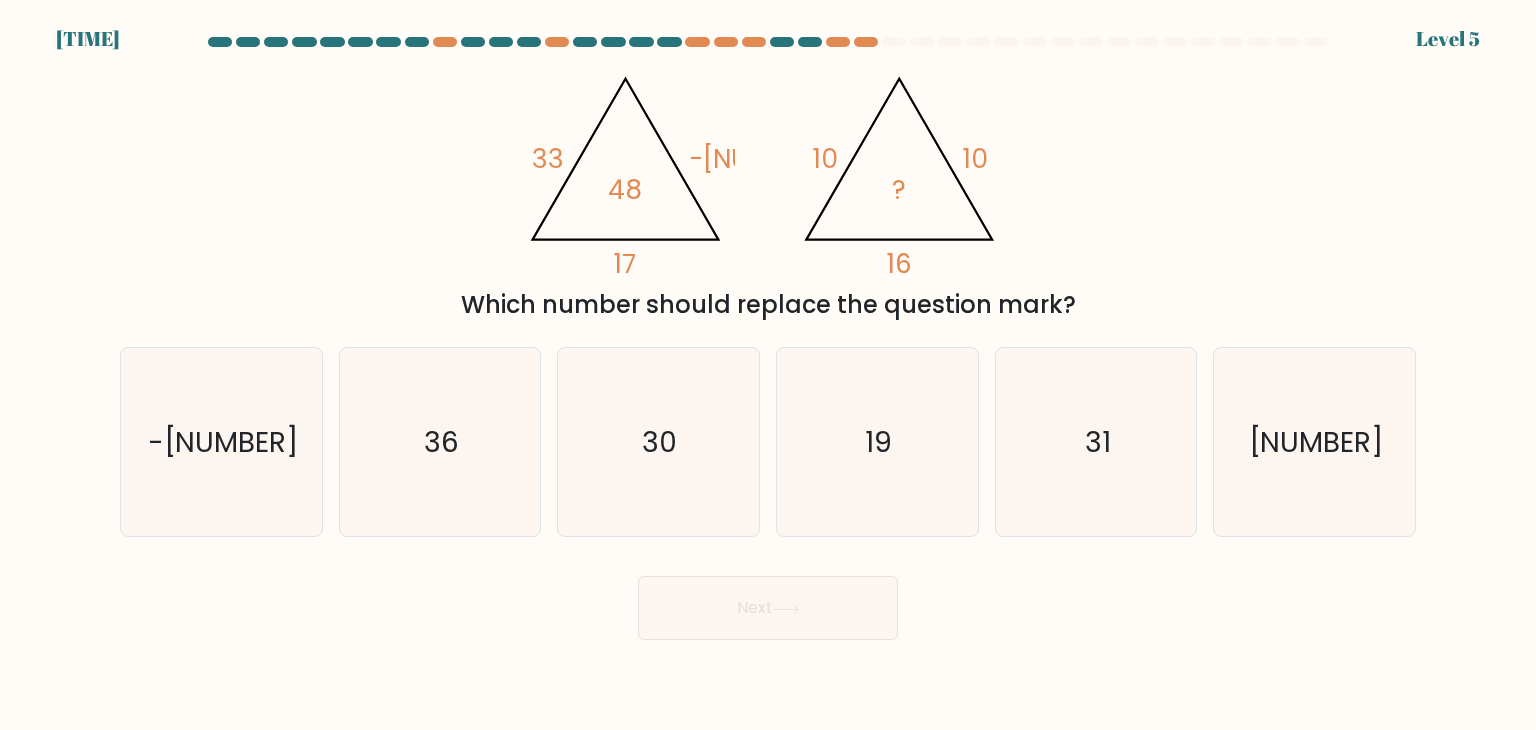 click on "? 33 -2 17 48 ? 10 10 16 ?" at bounding box center [768, 169] 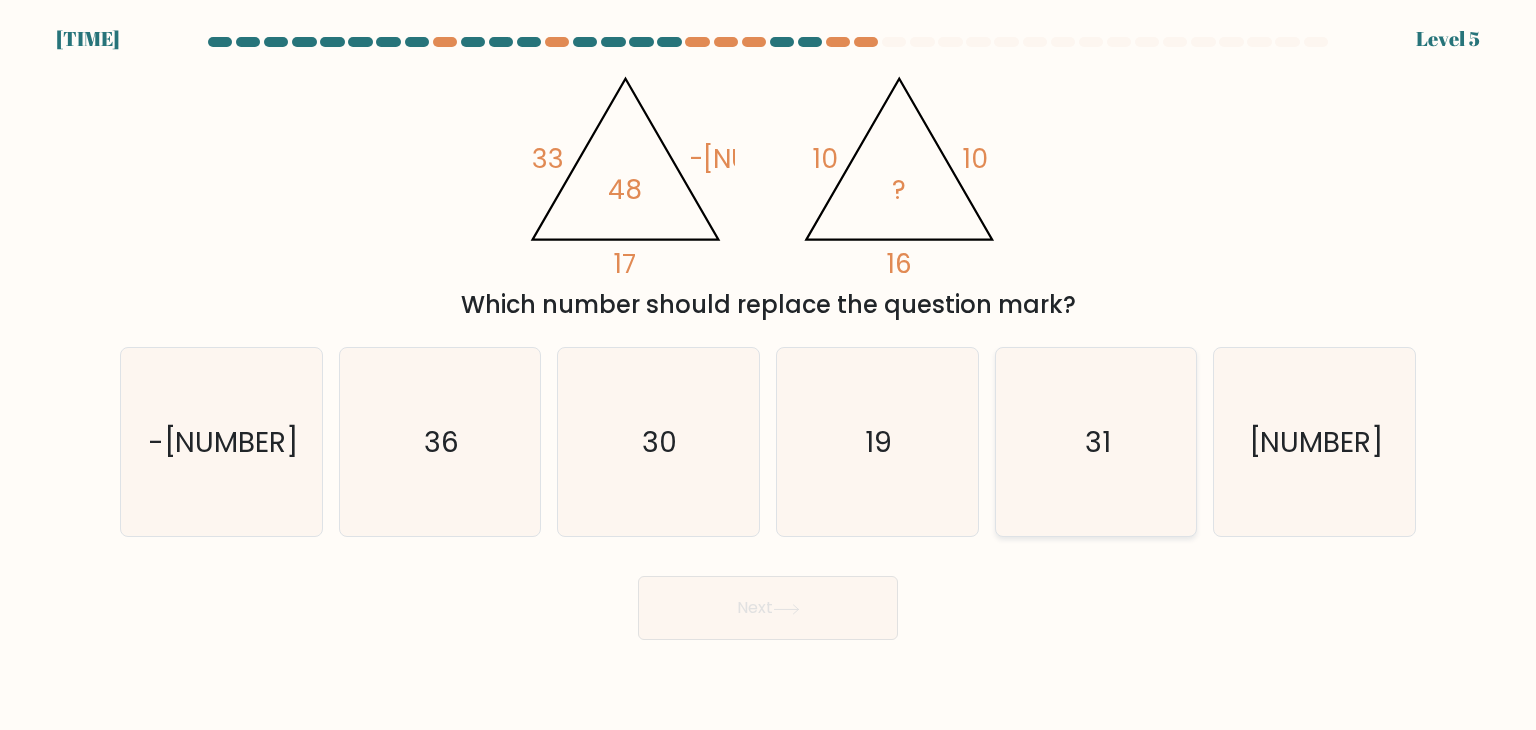 click on "31" at bounding box center [1096, 442] 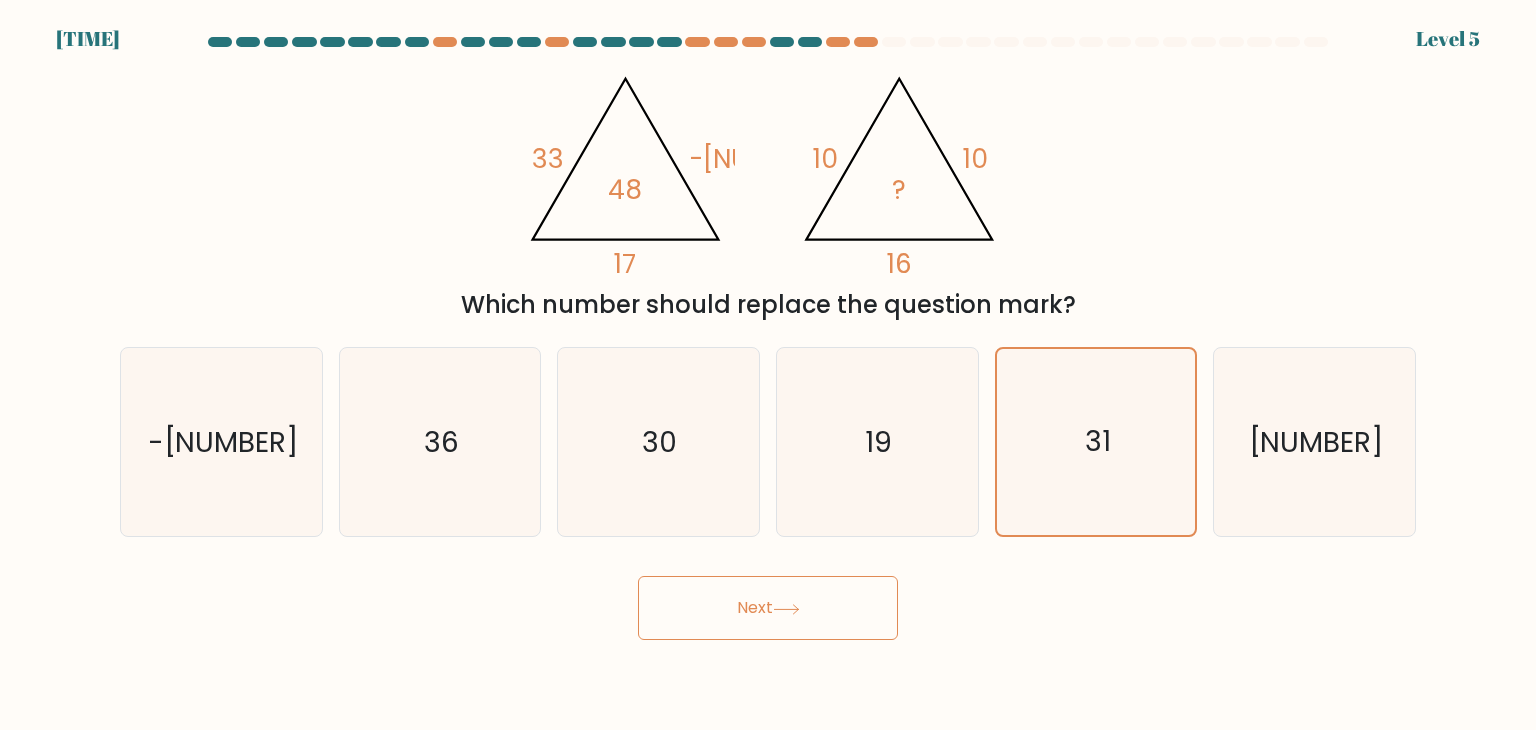 click on "Next" at bounding box center (768, 608) 